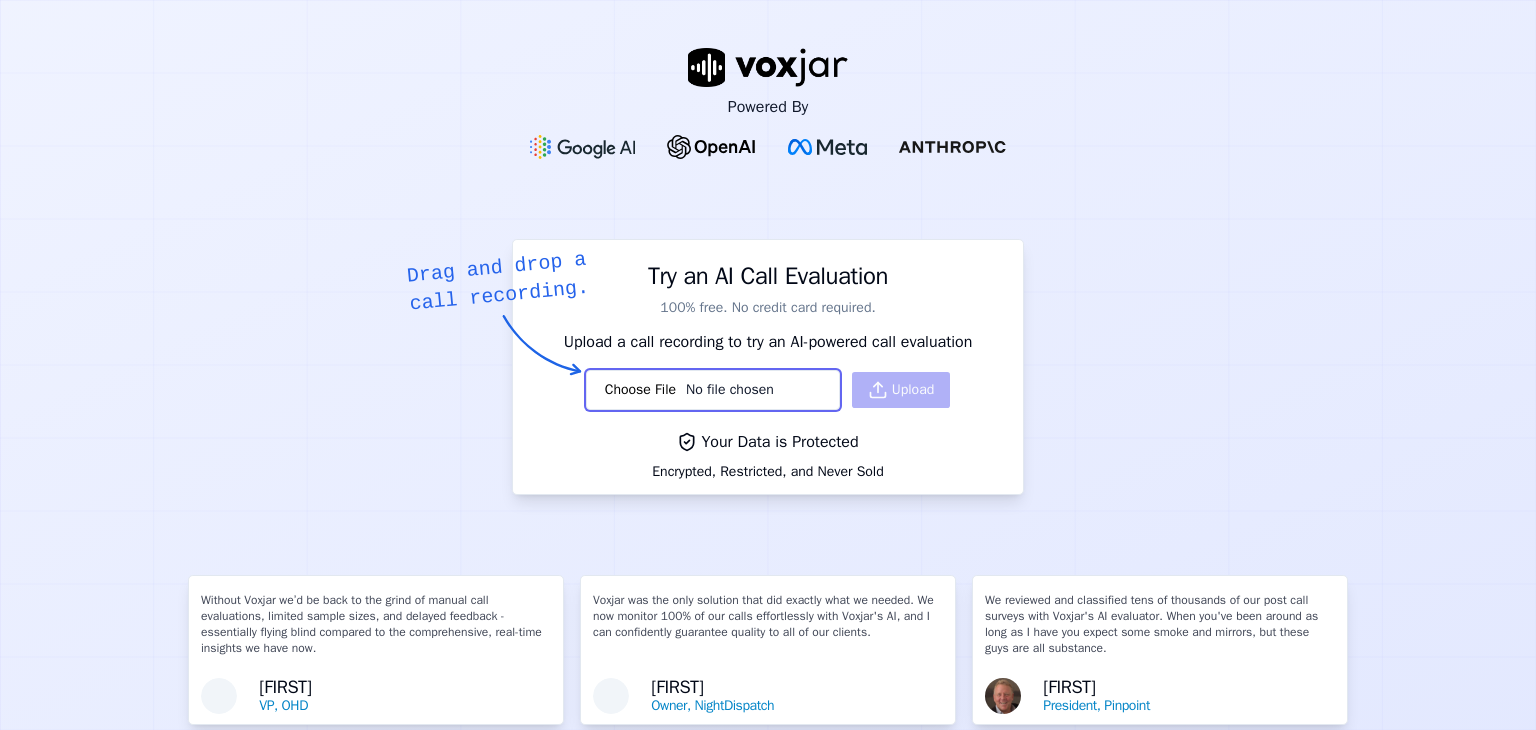 scroll, scrollTop: 0, scrollLeft: 0, axis: both 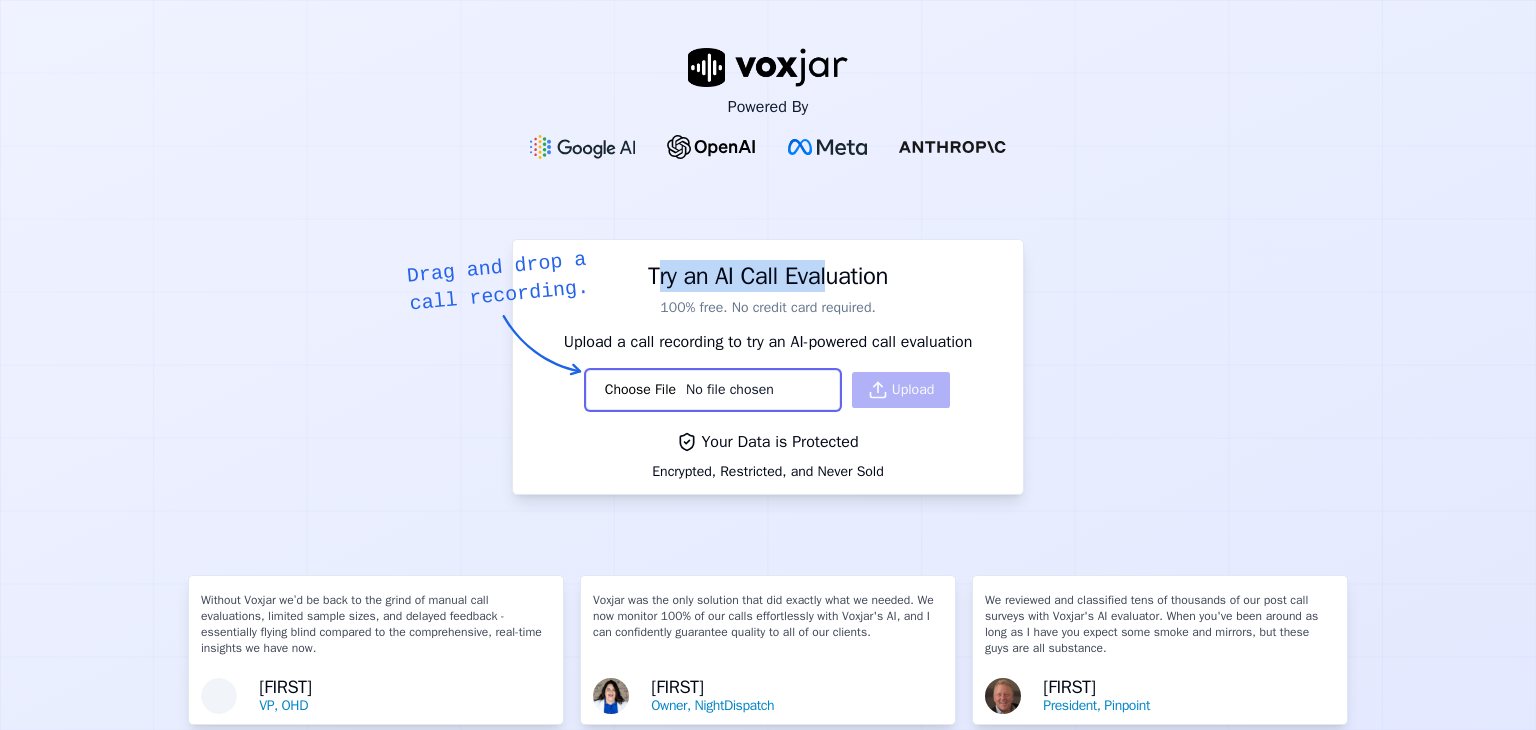 drag, startPoint x: 638, startPoint y: 289, endPoint x: 880, endPoint y: 279, distance: 242.20653 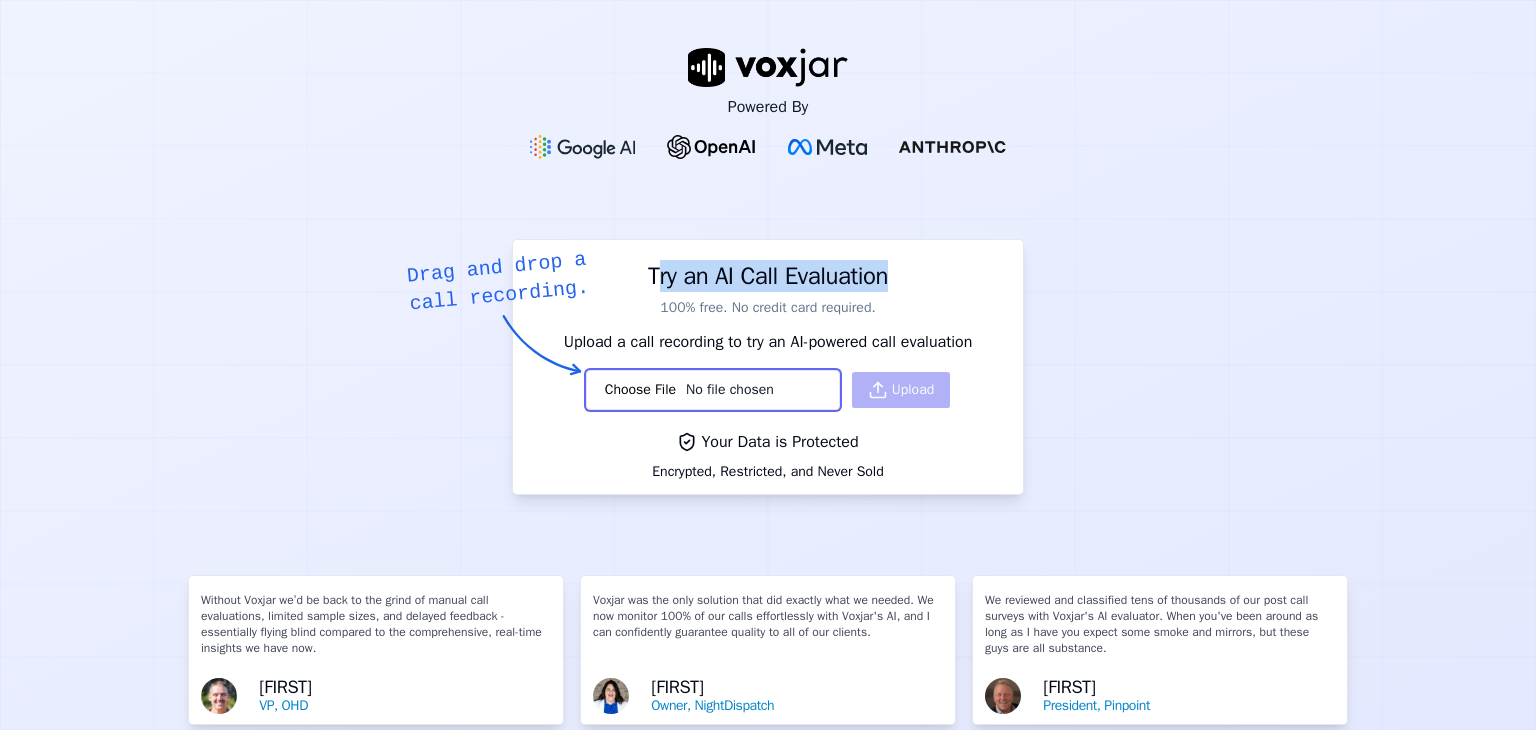 click on "Try an AI Call Evaluation" at bounding box center (768, 272) 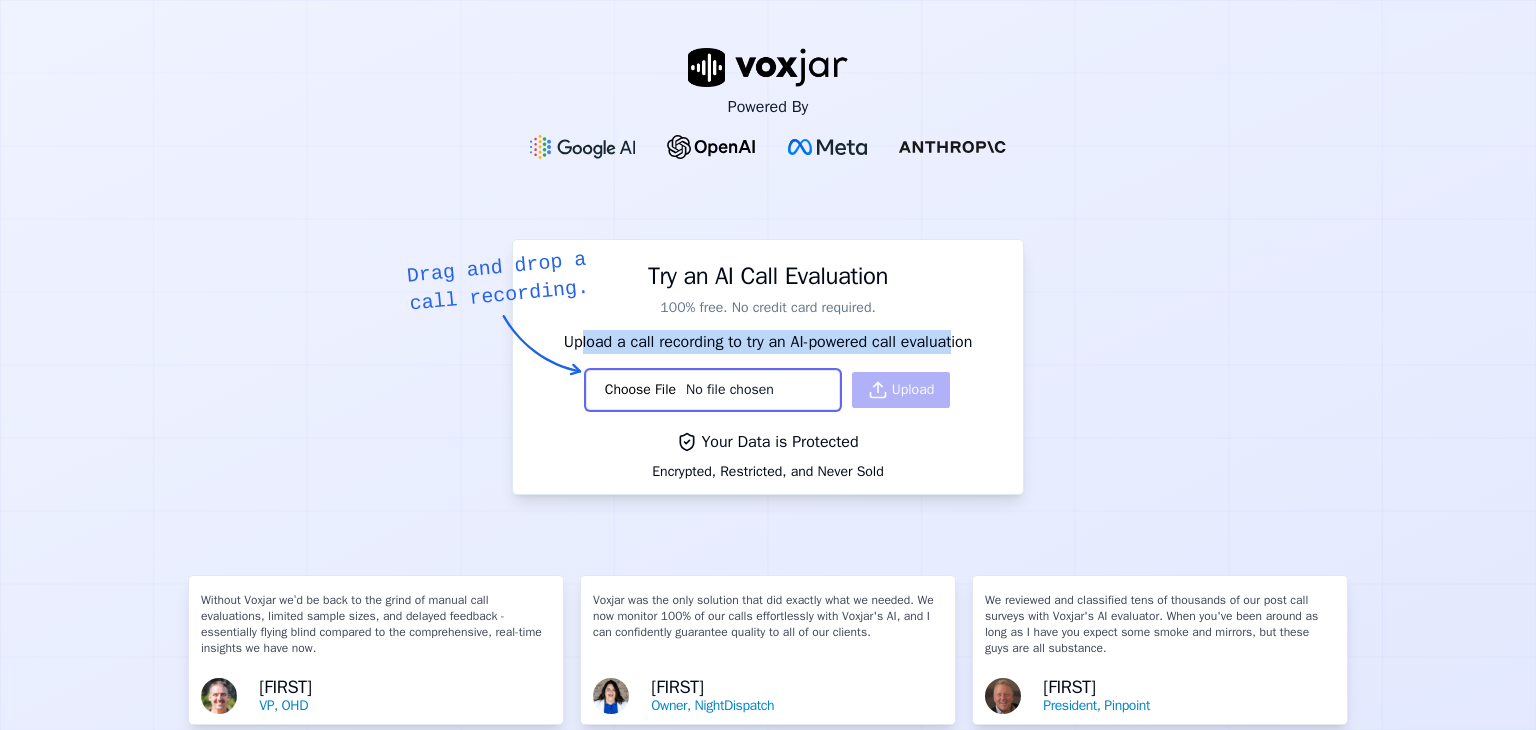 drag, startPoint x: 559, startPoint y: 341, endPoint x: 940, endPoint y: 342, distance: 381.0013 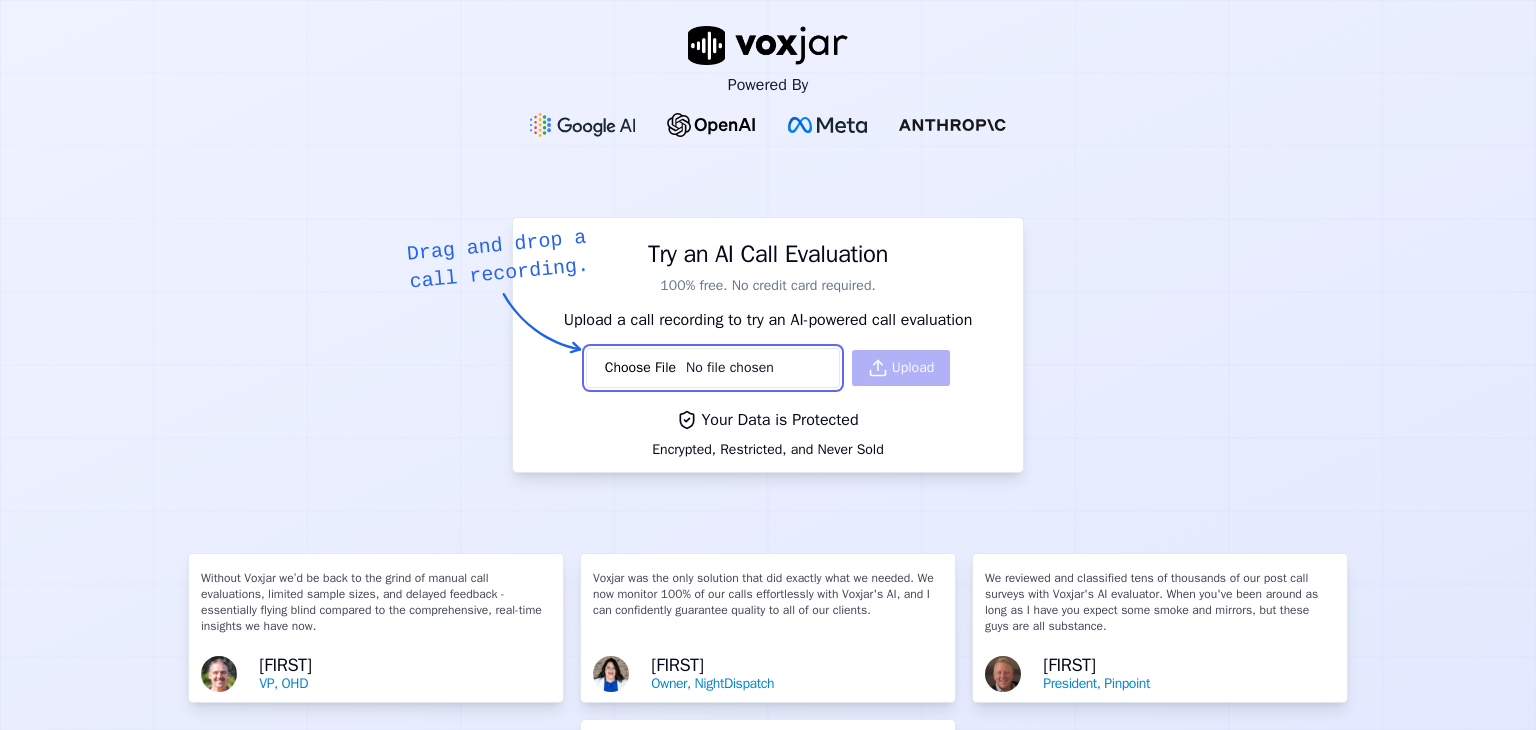 scroll, scrollTop: 18, scrollLeft: 0, axis: vertical 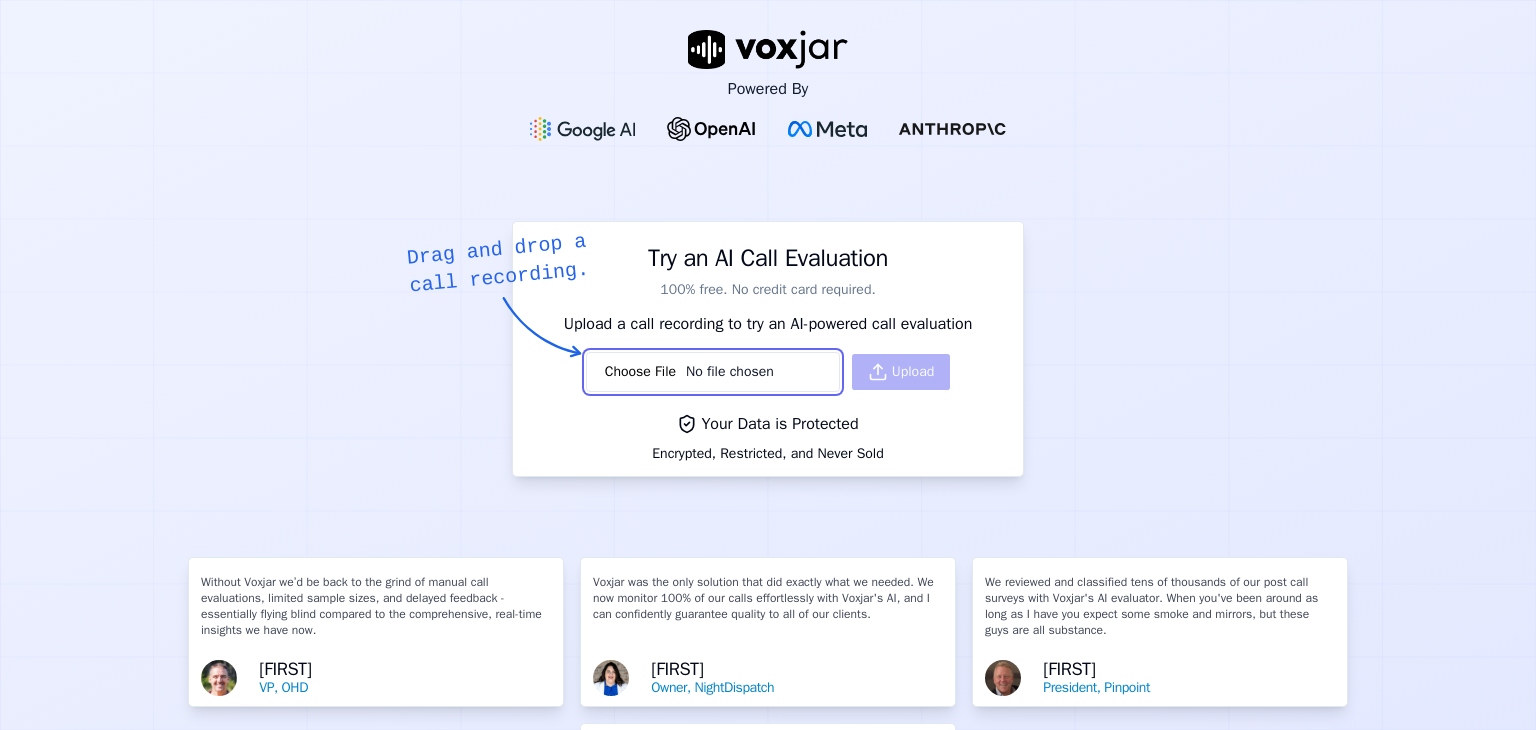 click at bounding box center (713, 372) 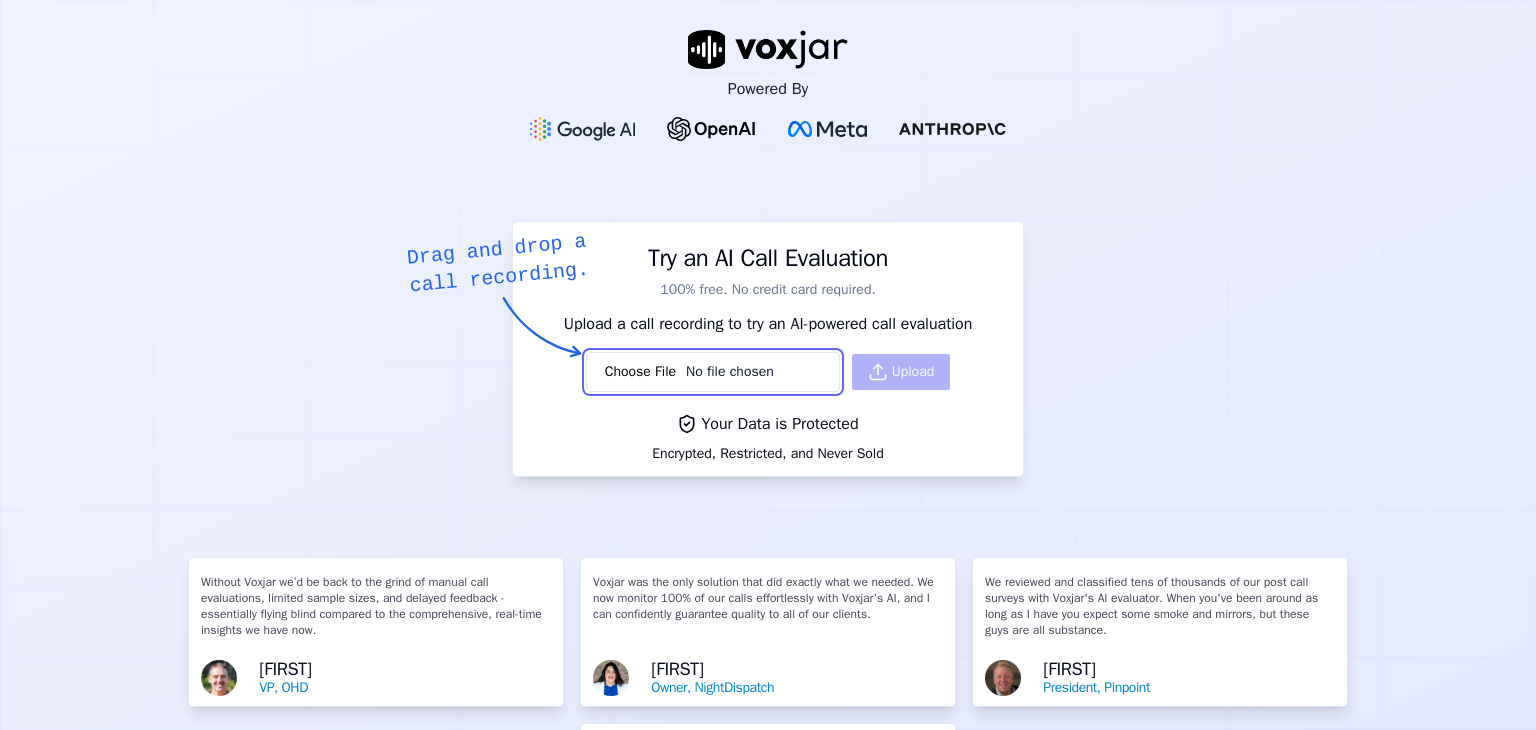 scroll, scrollTop: 223, scrollLeft: 0, axis: vertical 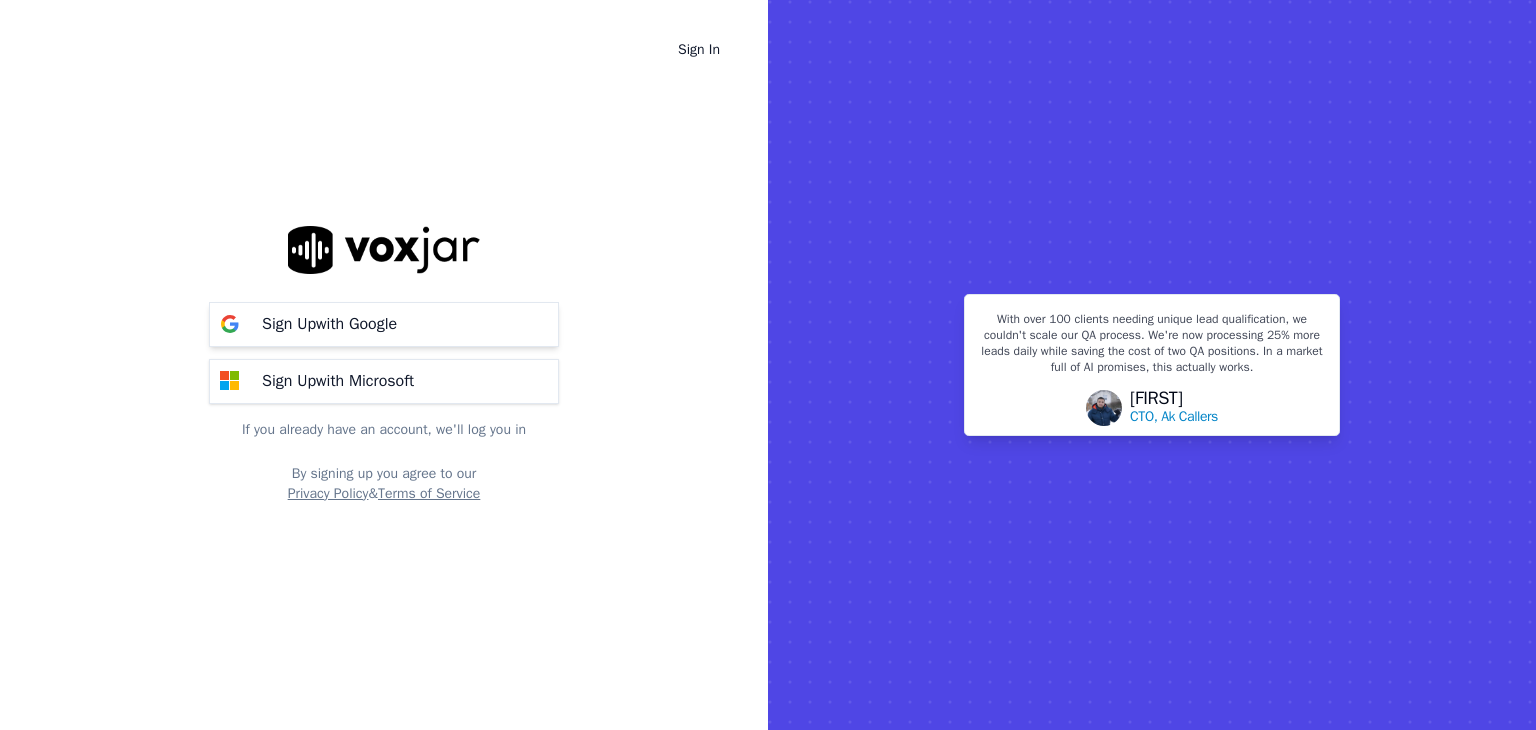 click on "Sign Up  with Google" at bounding box center [329, 324] 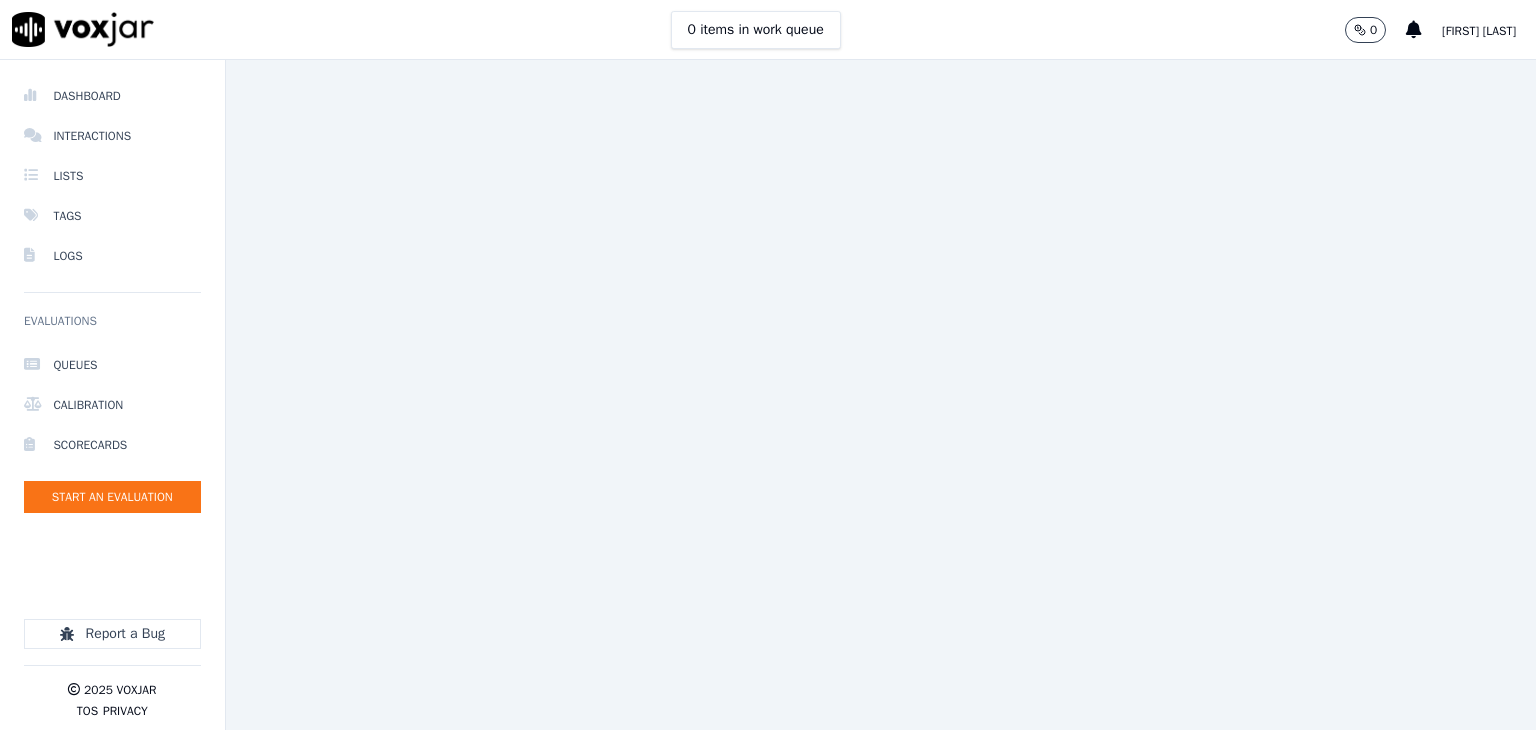 scroll, scrollTop: 0, scrollLeft: 0, axis: both 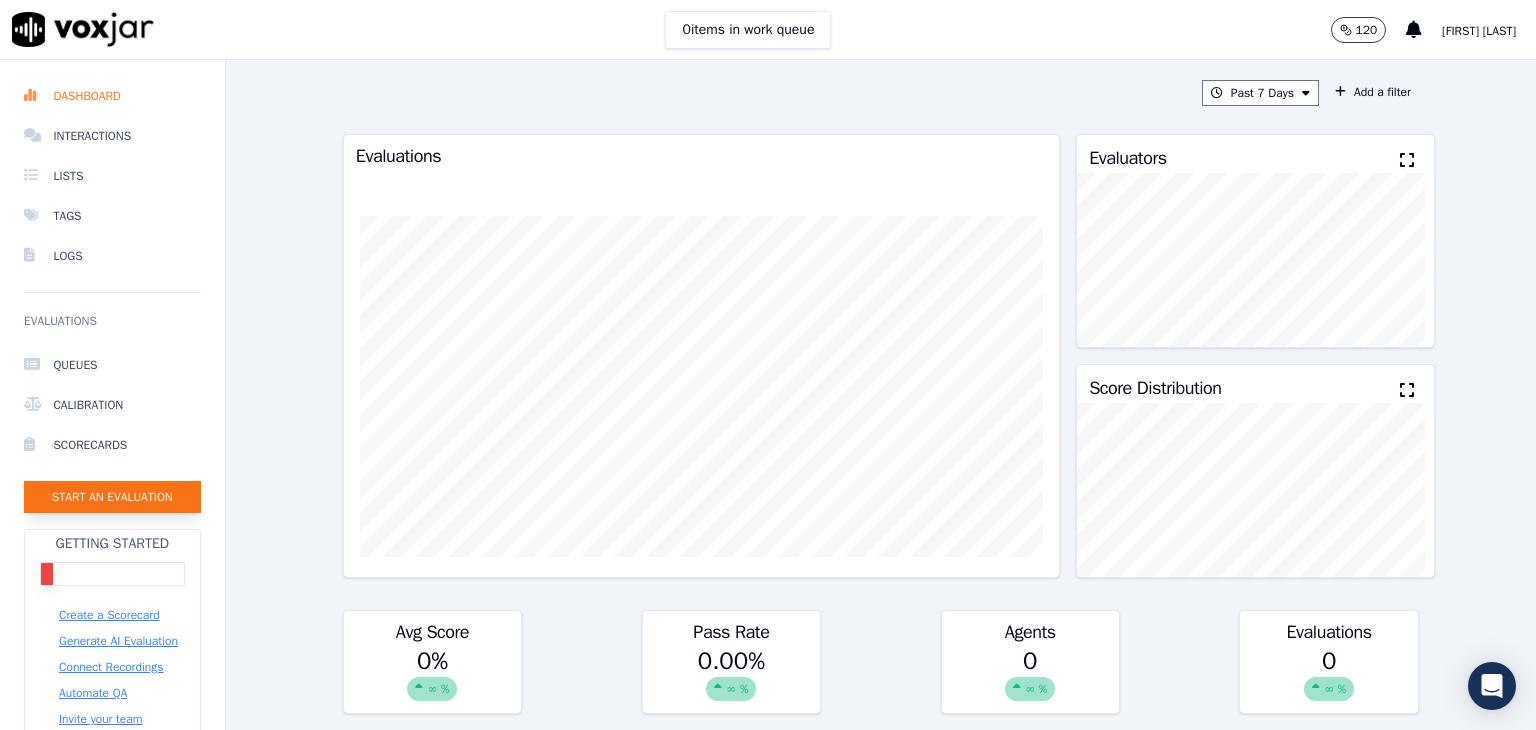 click on "Start an Evaluation" 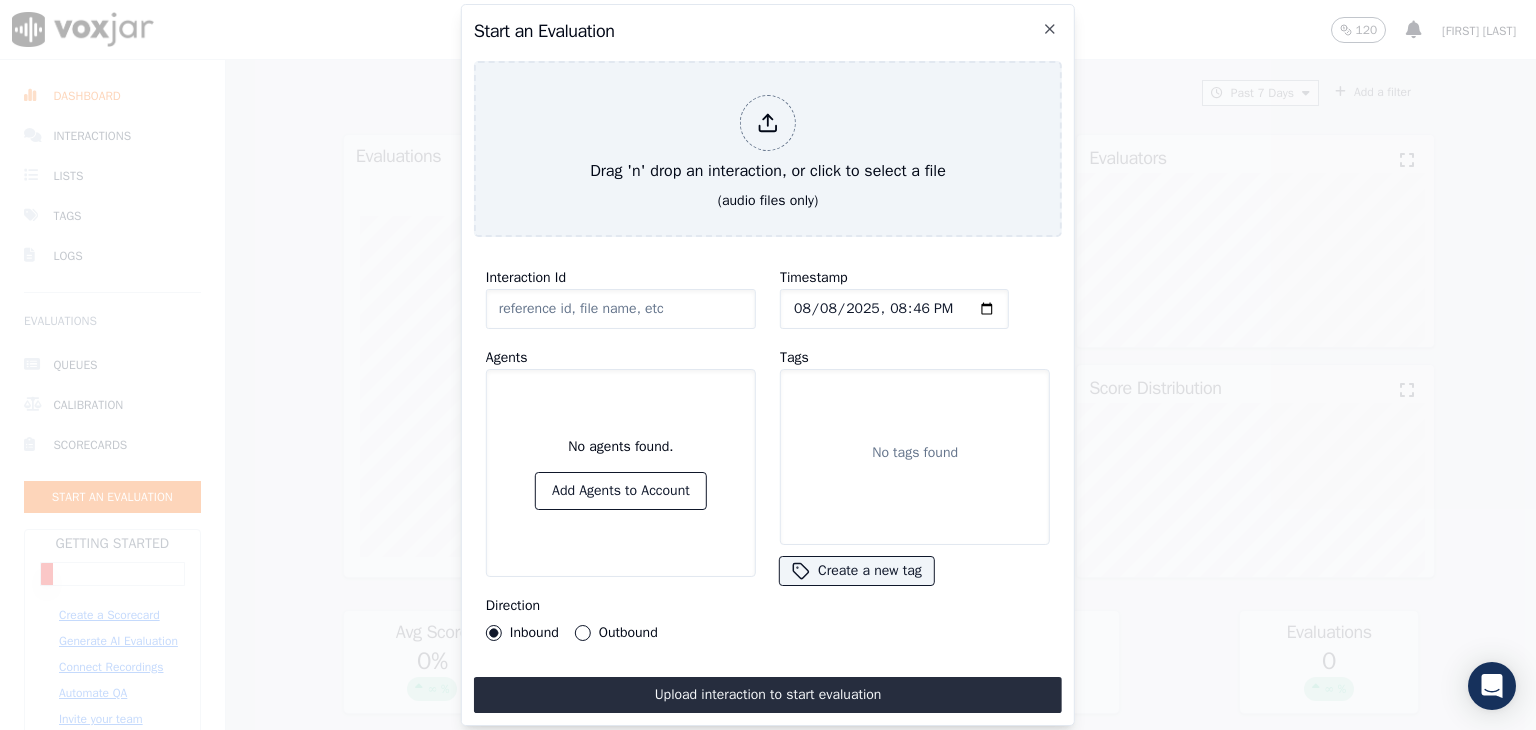 click on "Interaction Id       Agents   No agents found.   Add Agents to Account   Direction     Inbound     Outbound" at bounding box center (621, 453) 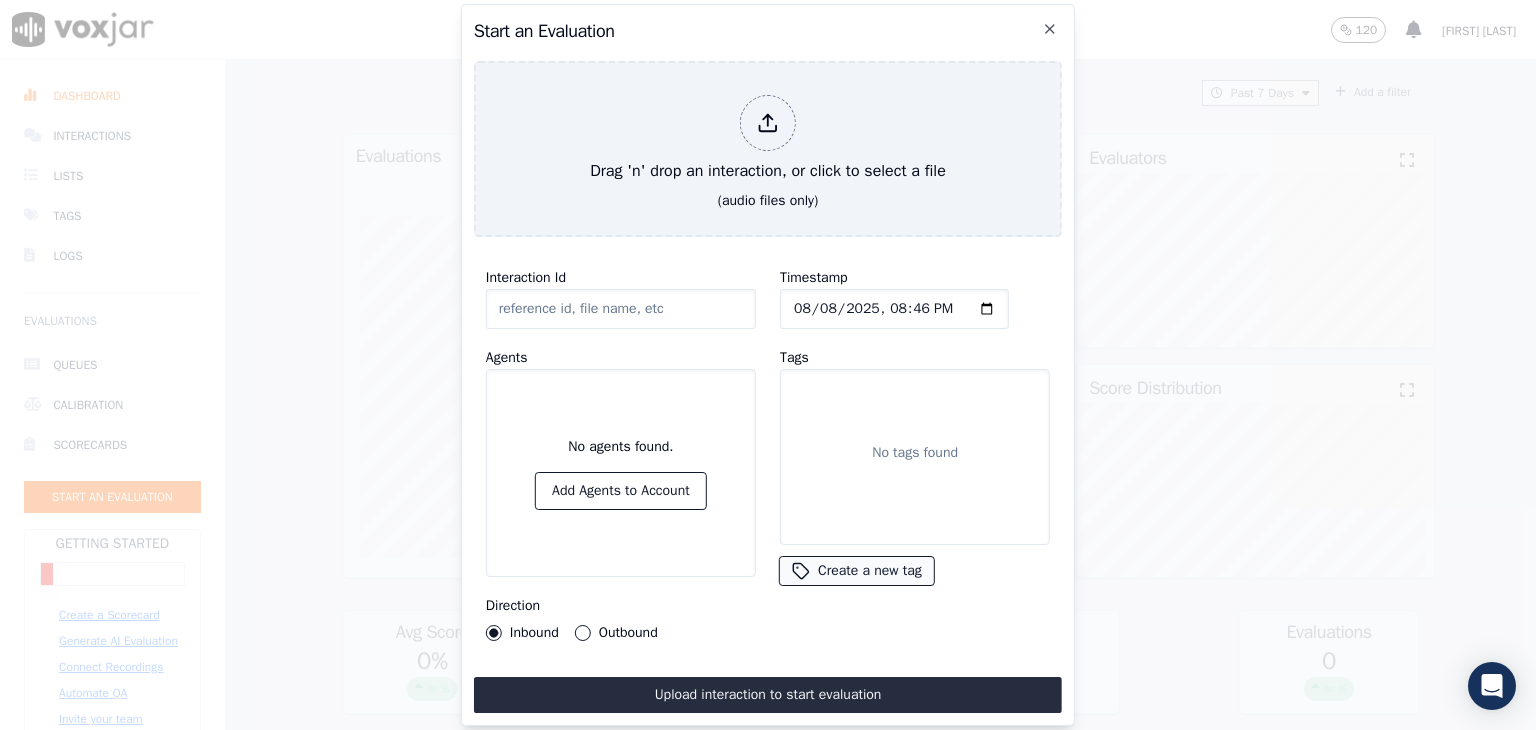 click on "Create a new tag" 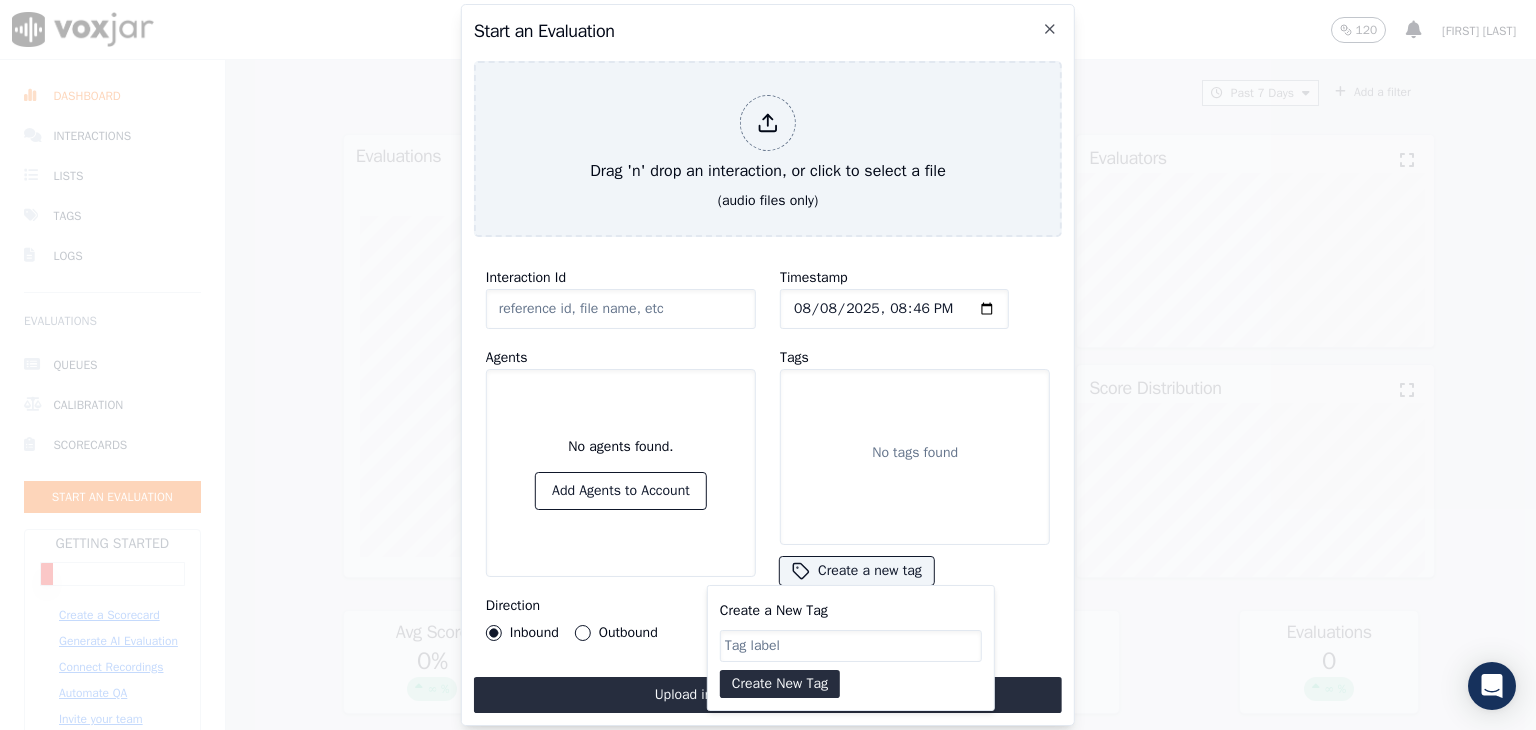 click on "Interaction Id       Agents   No agents found.   Add Agents to Account   Direction     Inbound     Outbound" at bounding box center [621, 453] 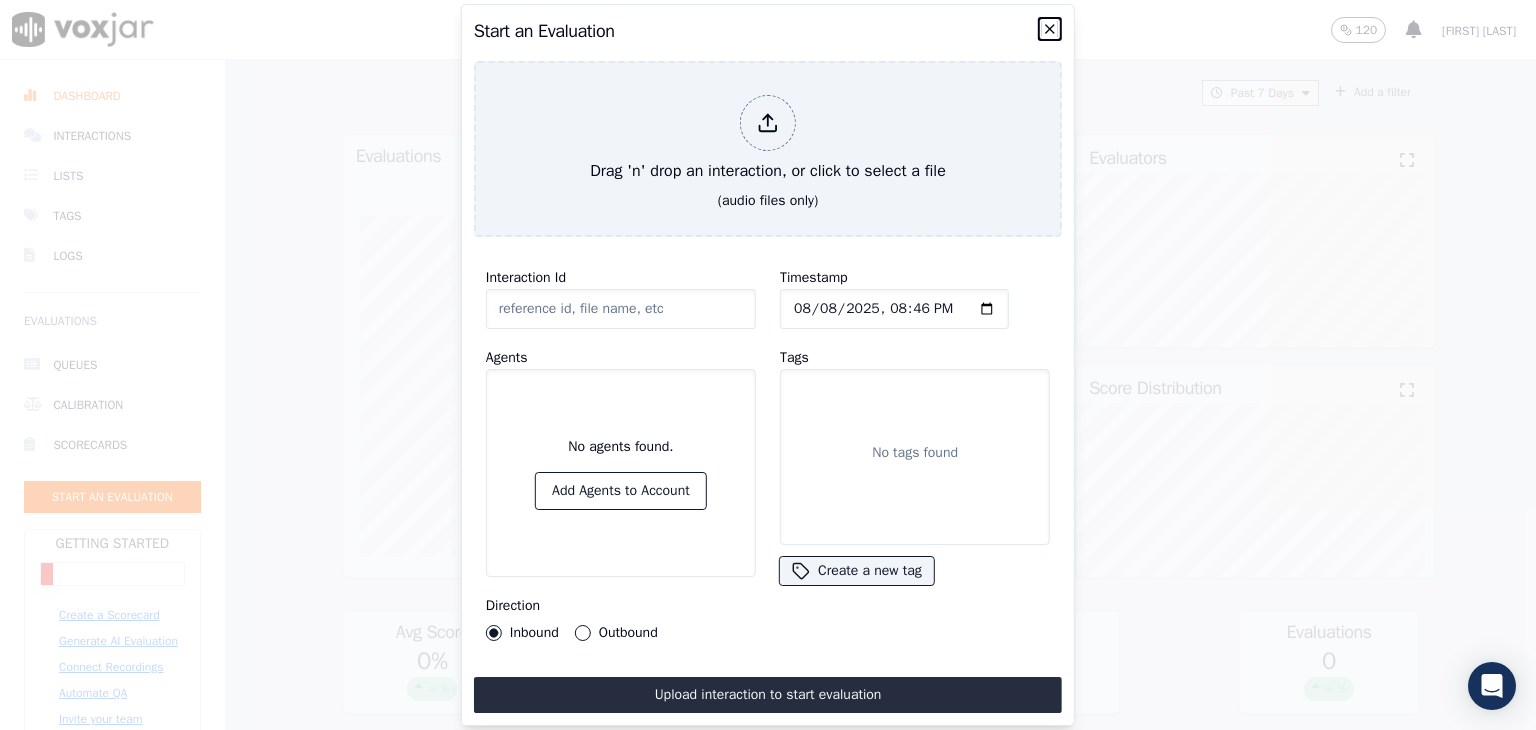 click 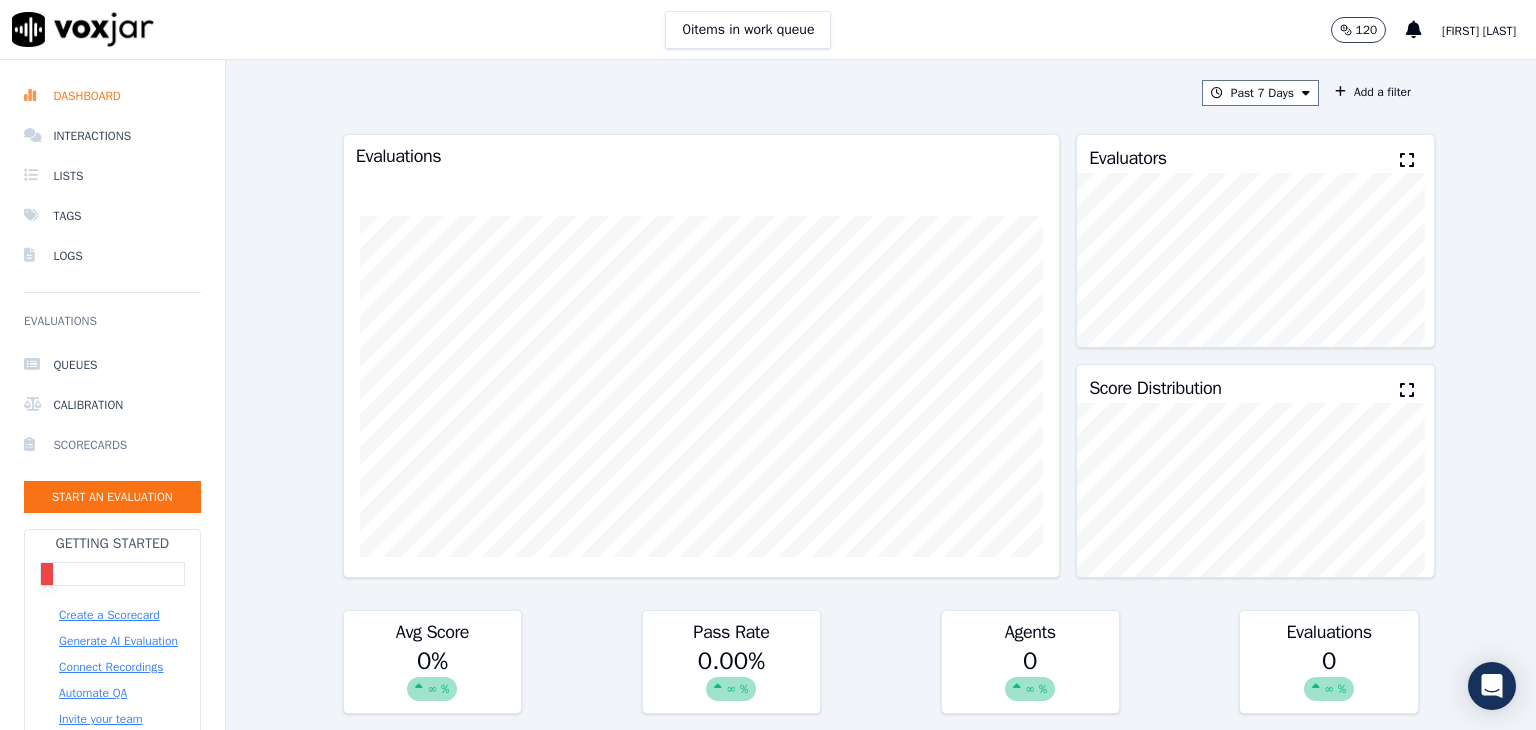 click on "Scorecards" at bounding box center (112, 445) 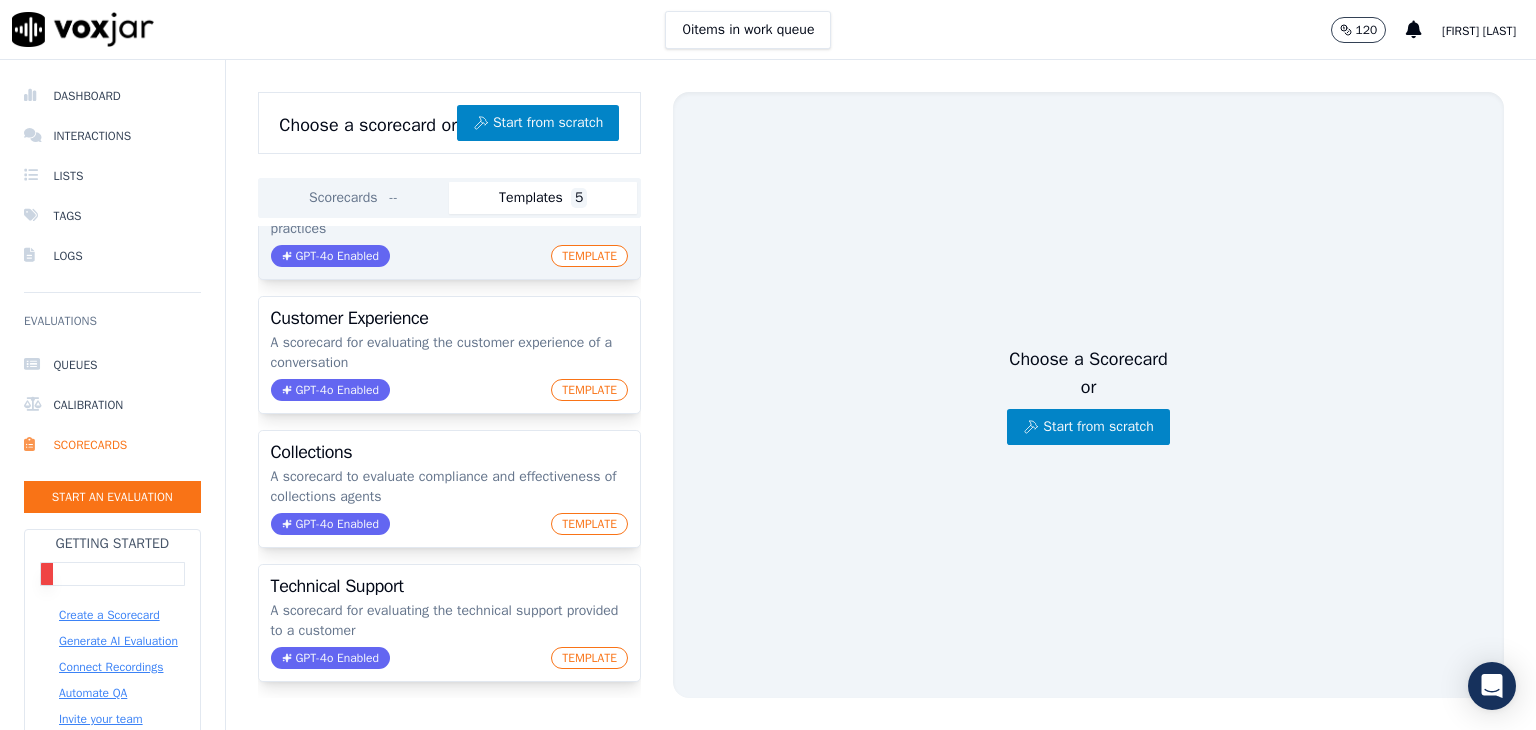 scroll, scrollTop: 0, scrollLeft: 0, axis: both 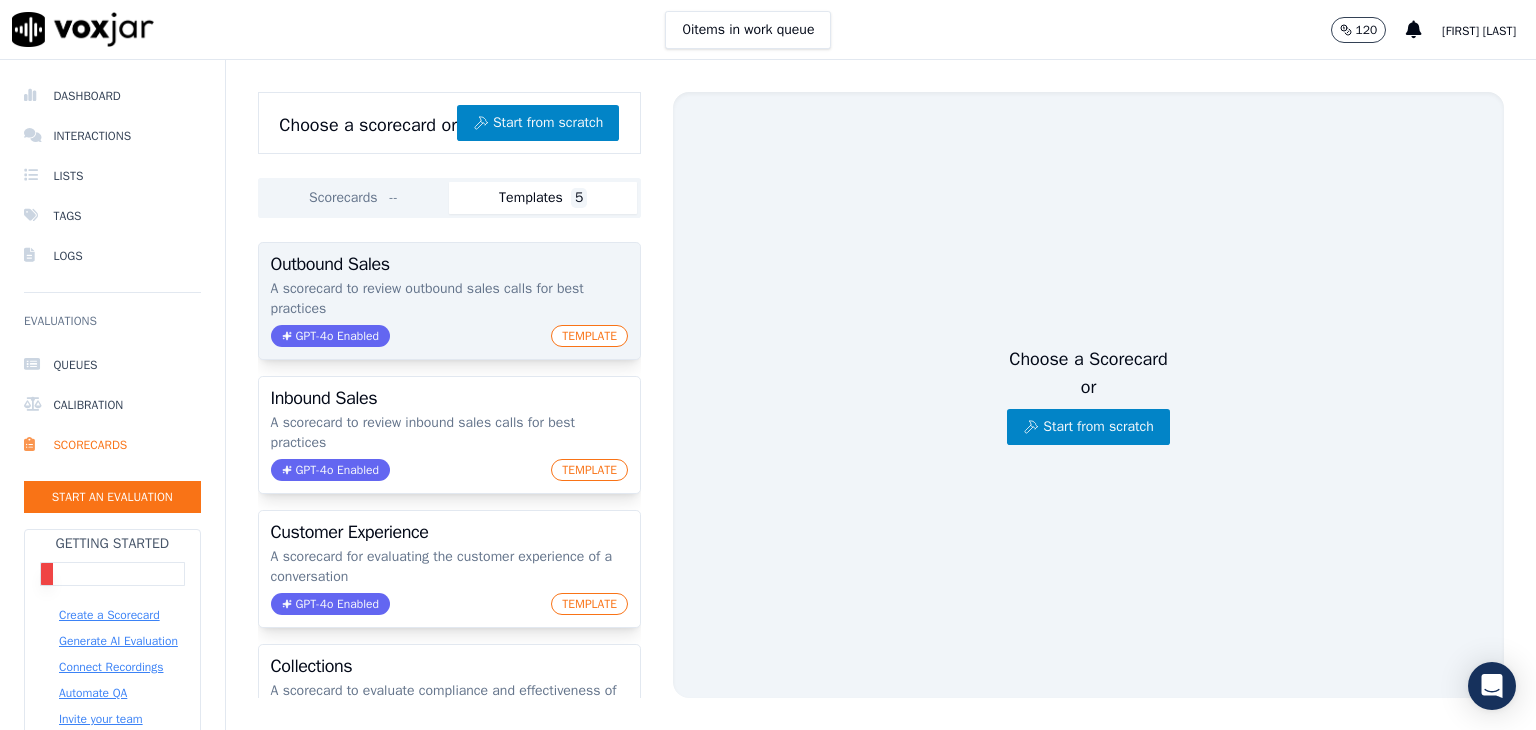 click on "TEMPLATE" 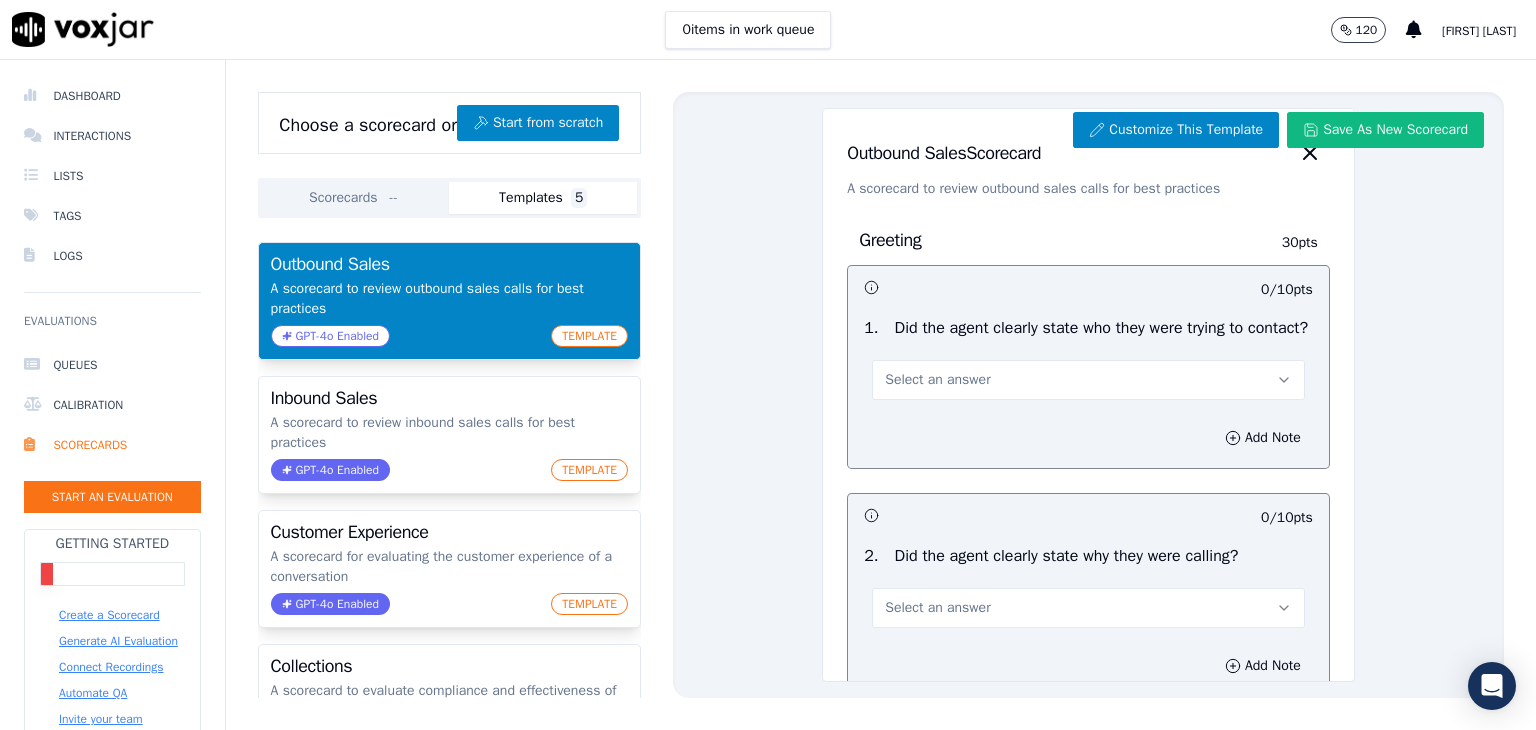 scroll, scrollTop: 12, scrollLeft: 0, axis: vertical 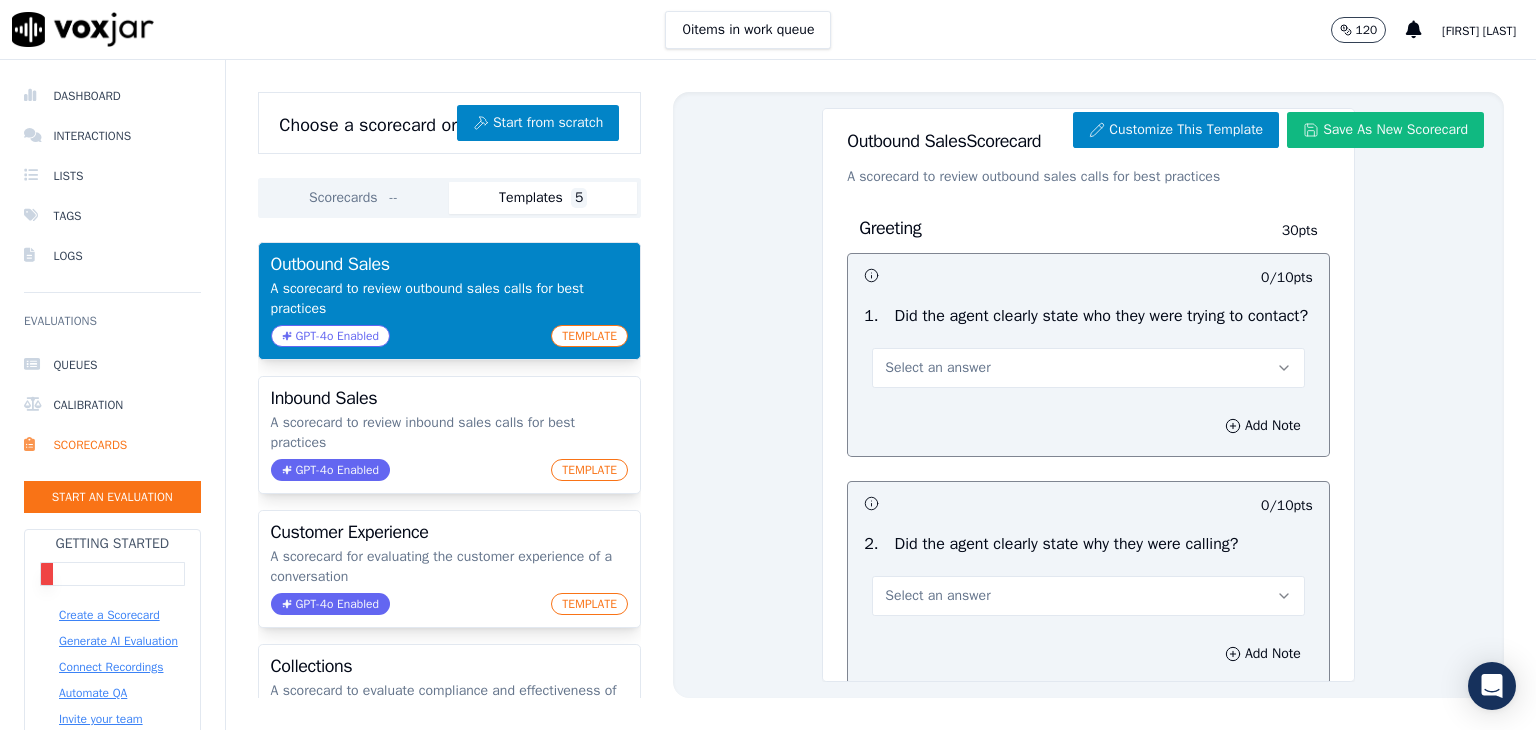 click on "Select an answer" at bounding box center (937, 368) 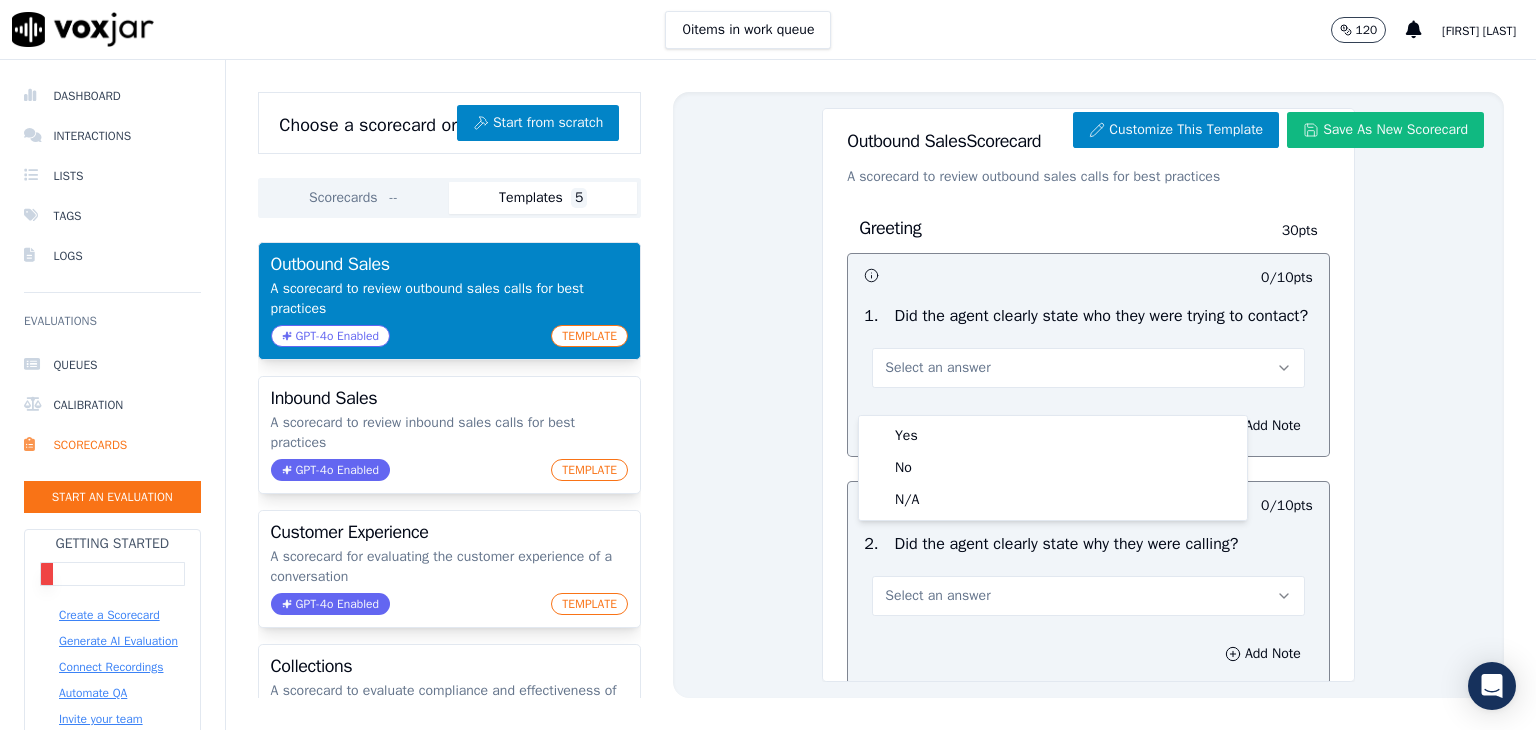 click on "Select an answer" at bounding box center (937, 368) 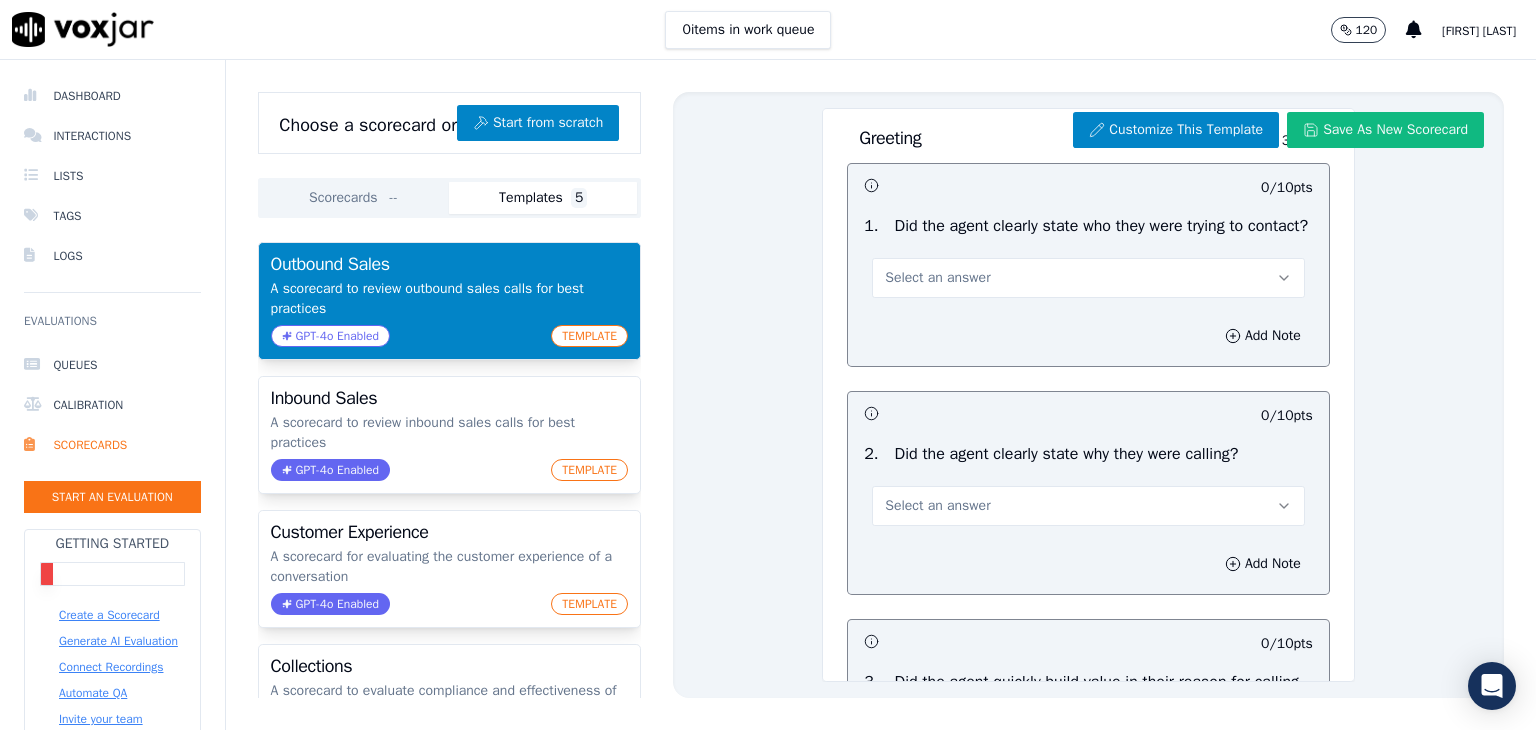 scroll, scrollTop: 114, scrollLeft: 0, axis: vertical 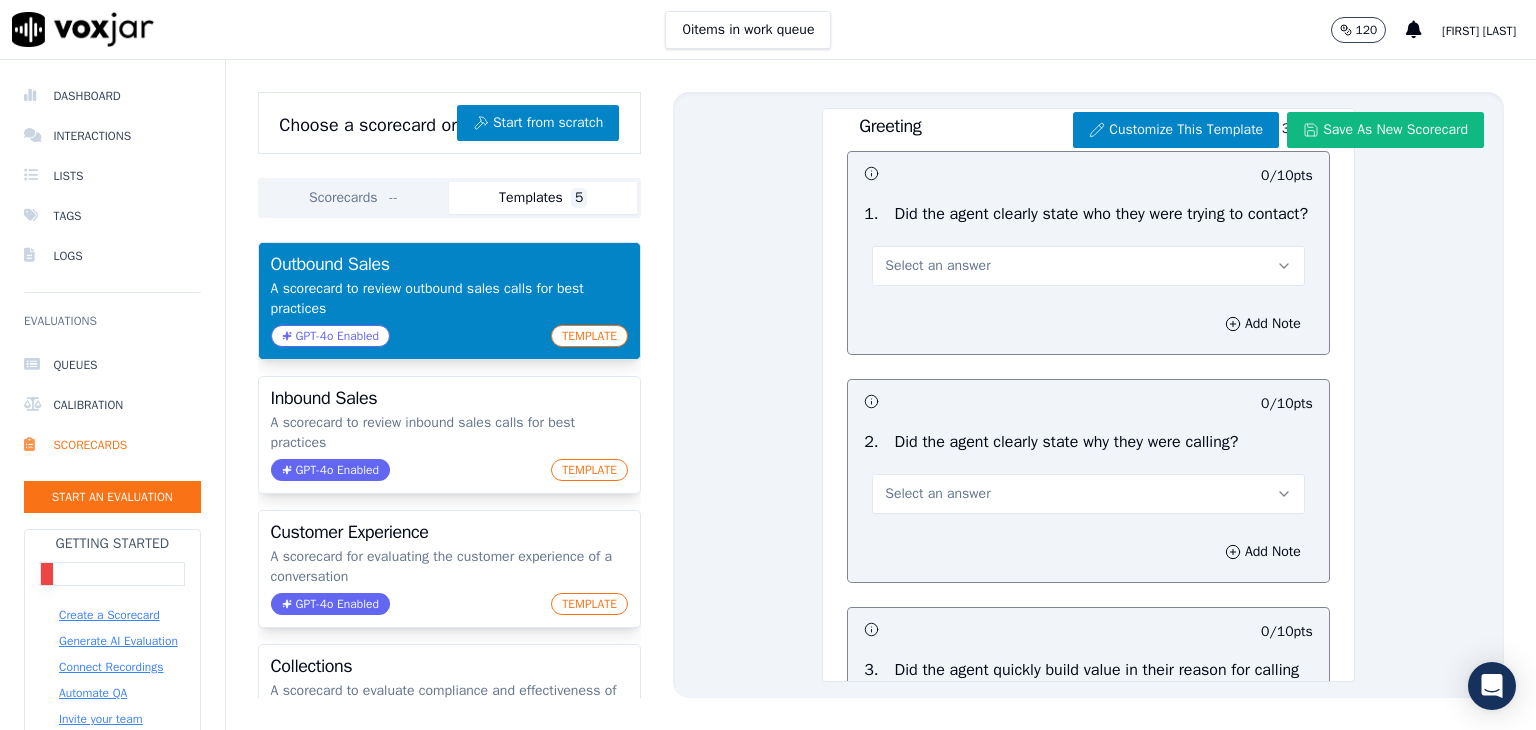 click on "Select an answer" at bounding box center (1088, 266) 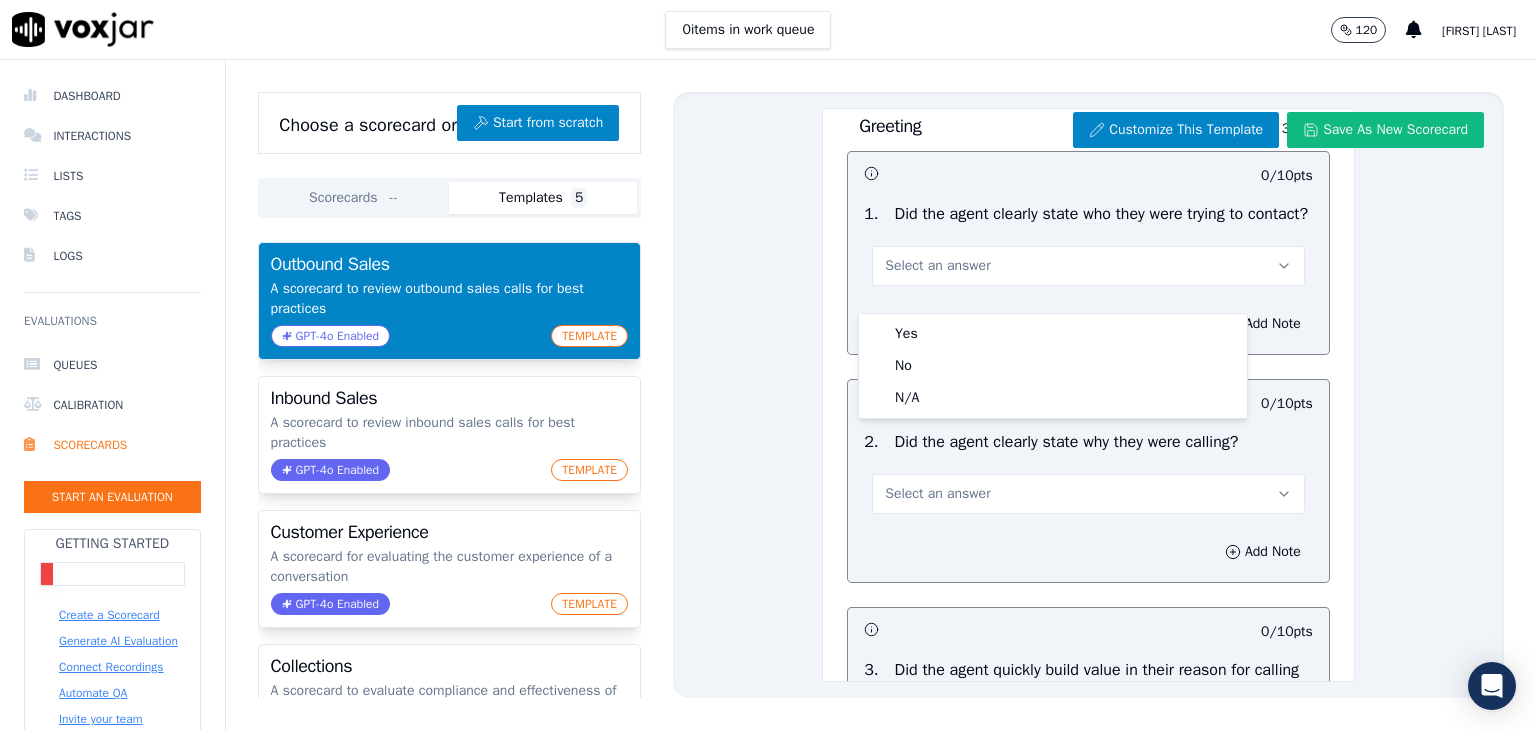 click on "Select an answer" at bounding box center (1088, 266) 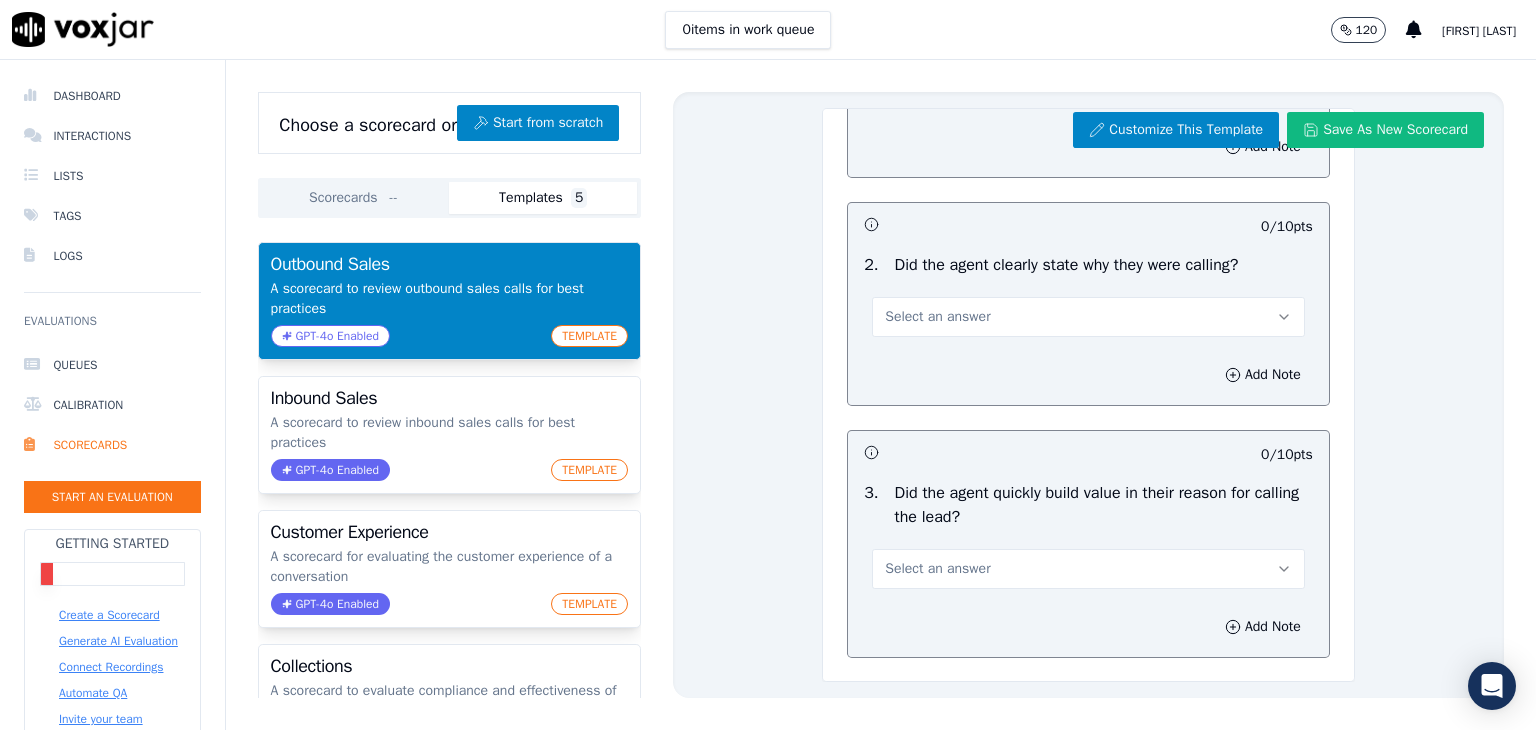 scroll, scrollTop: 295, scrollLeft: 0, axis: vertical 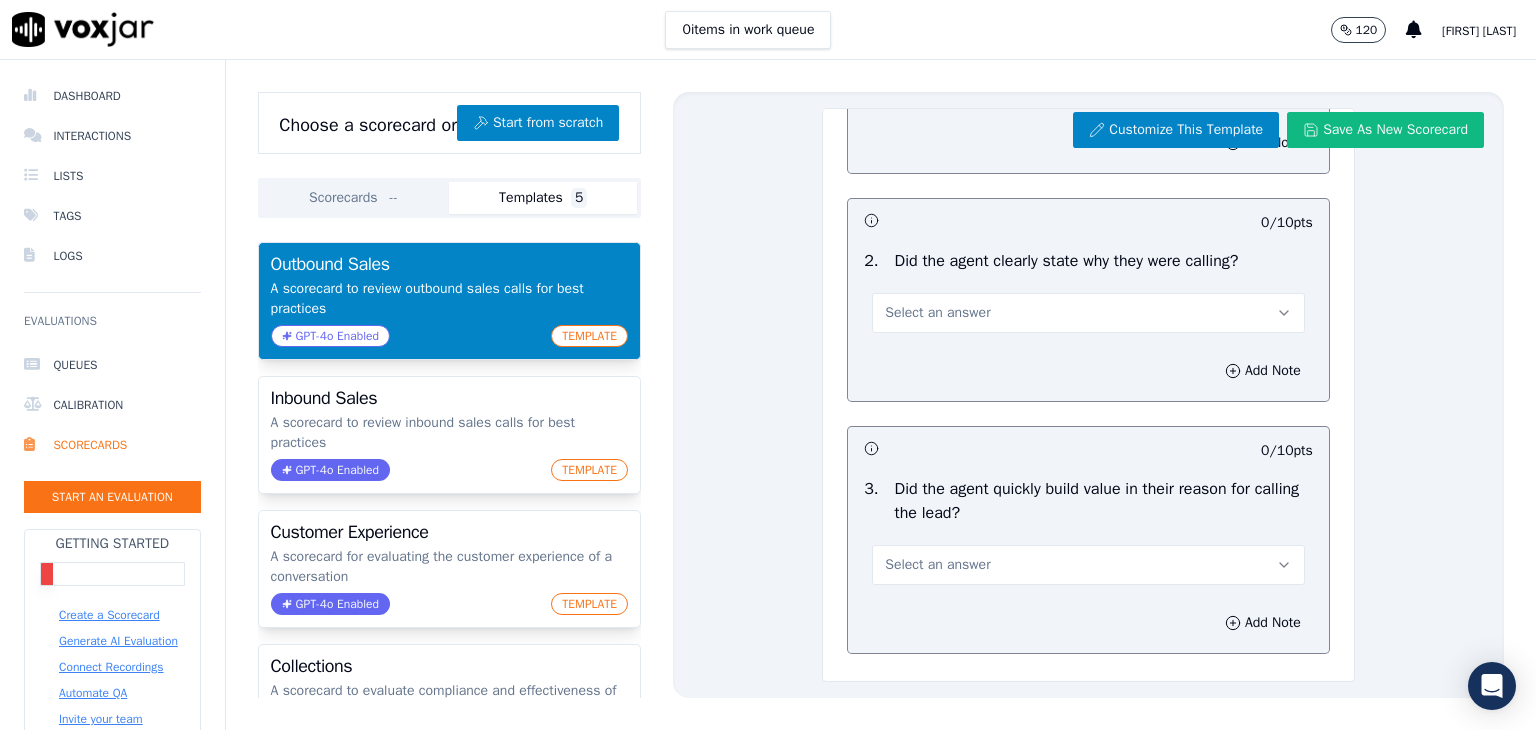 click on "Select an answer" at bounding box center [1088, 313] 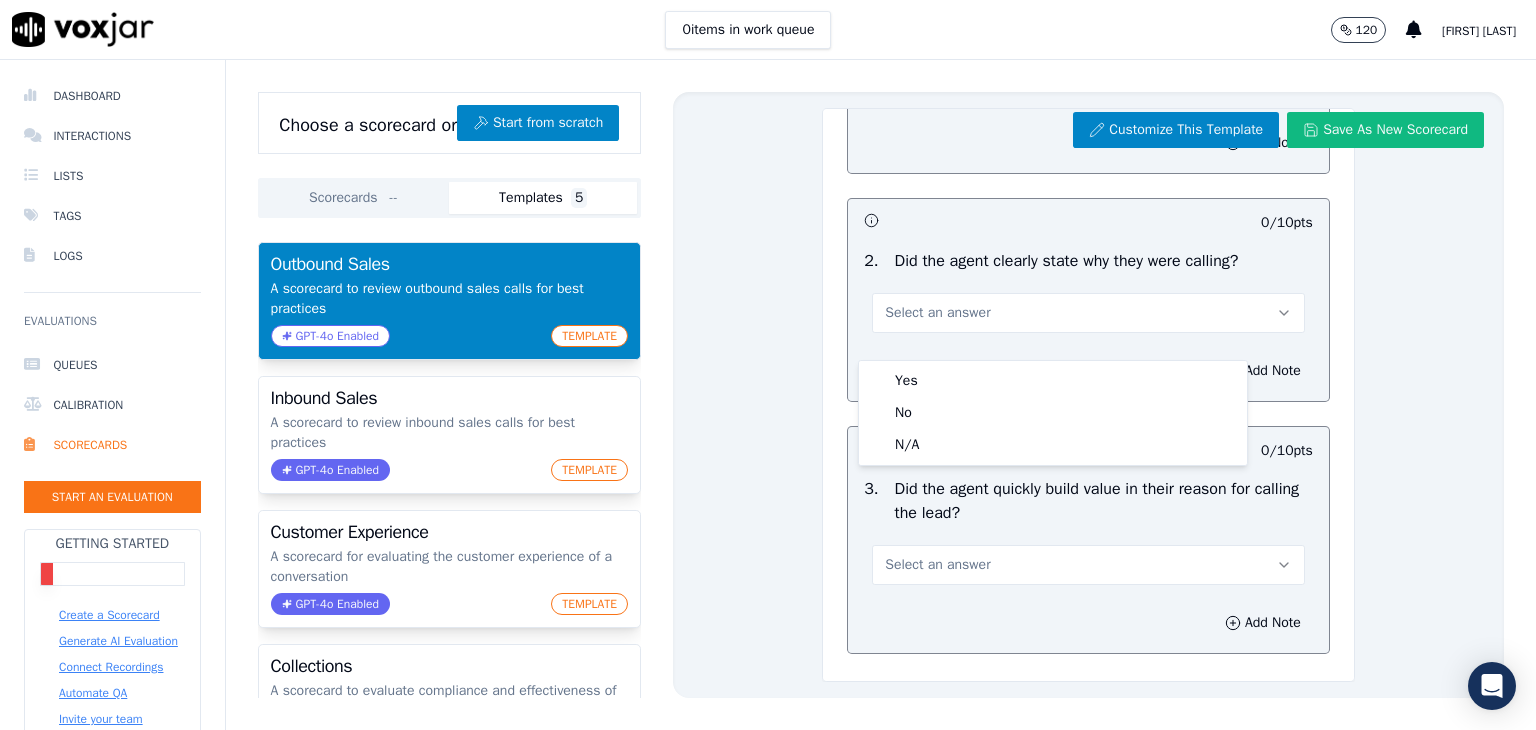 click on "Select an answer" at bounding box center [1088, 313] 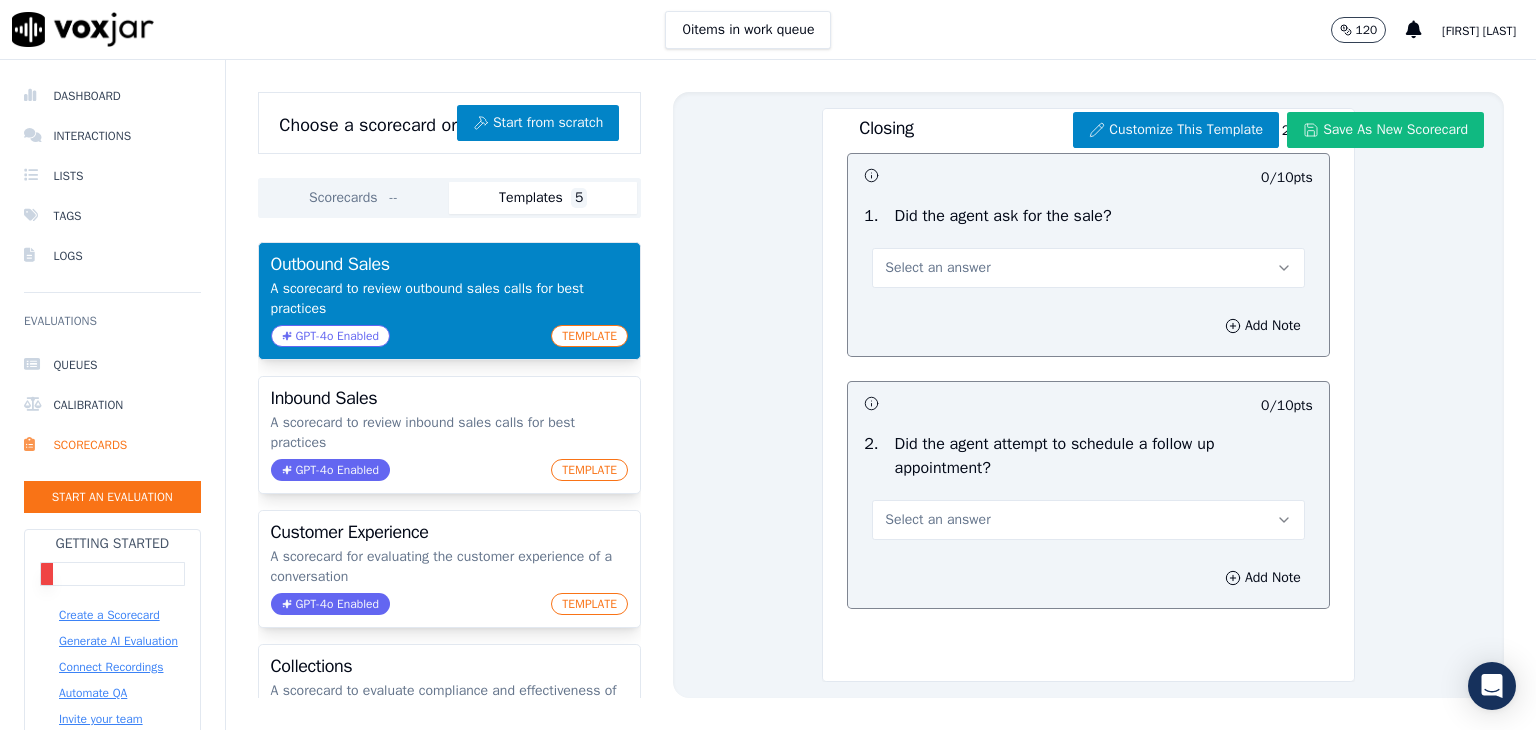 scroll, scrollTop: 2227, scrollLeft: 0, axis: vertical 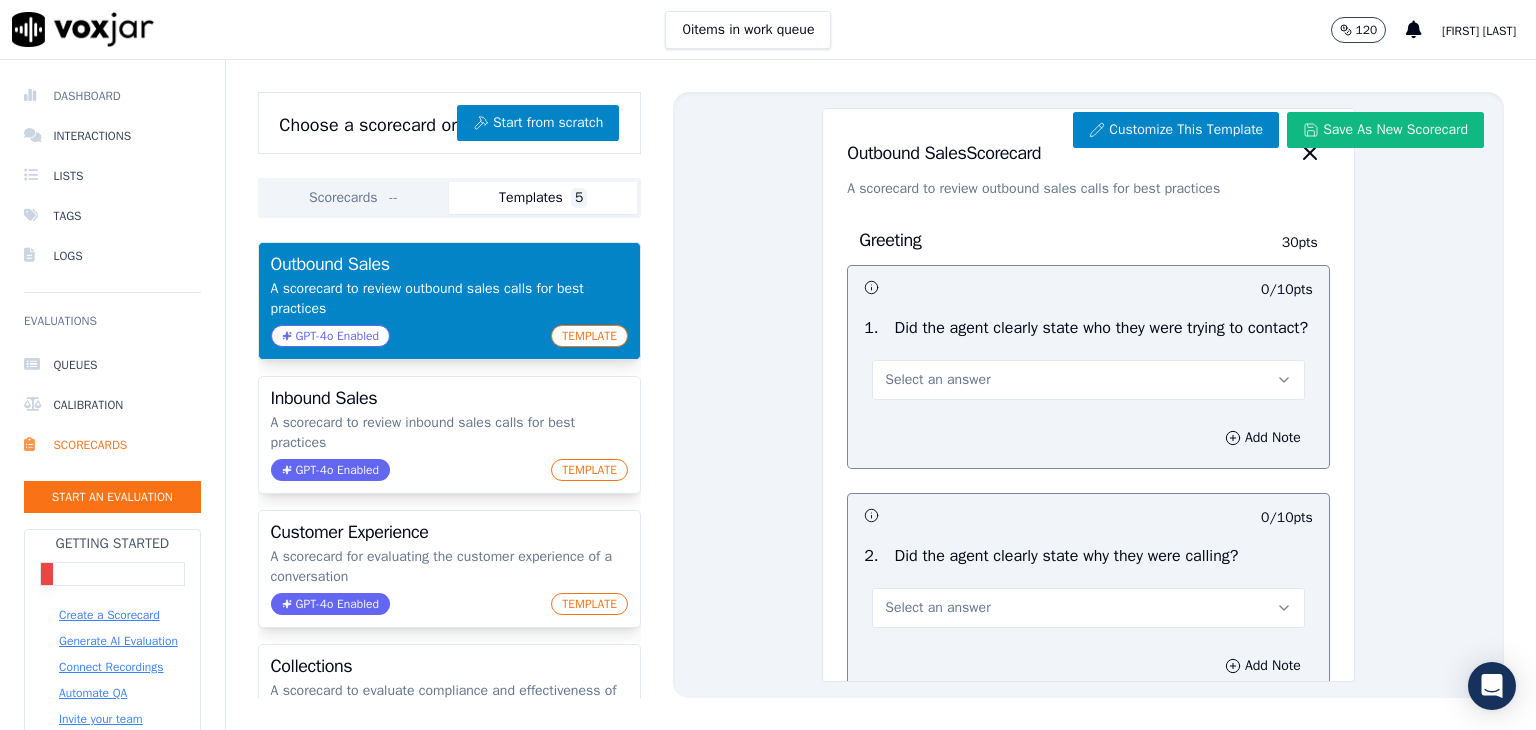 click on "Dashboard" at bounding box center (112, 96) 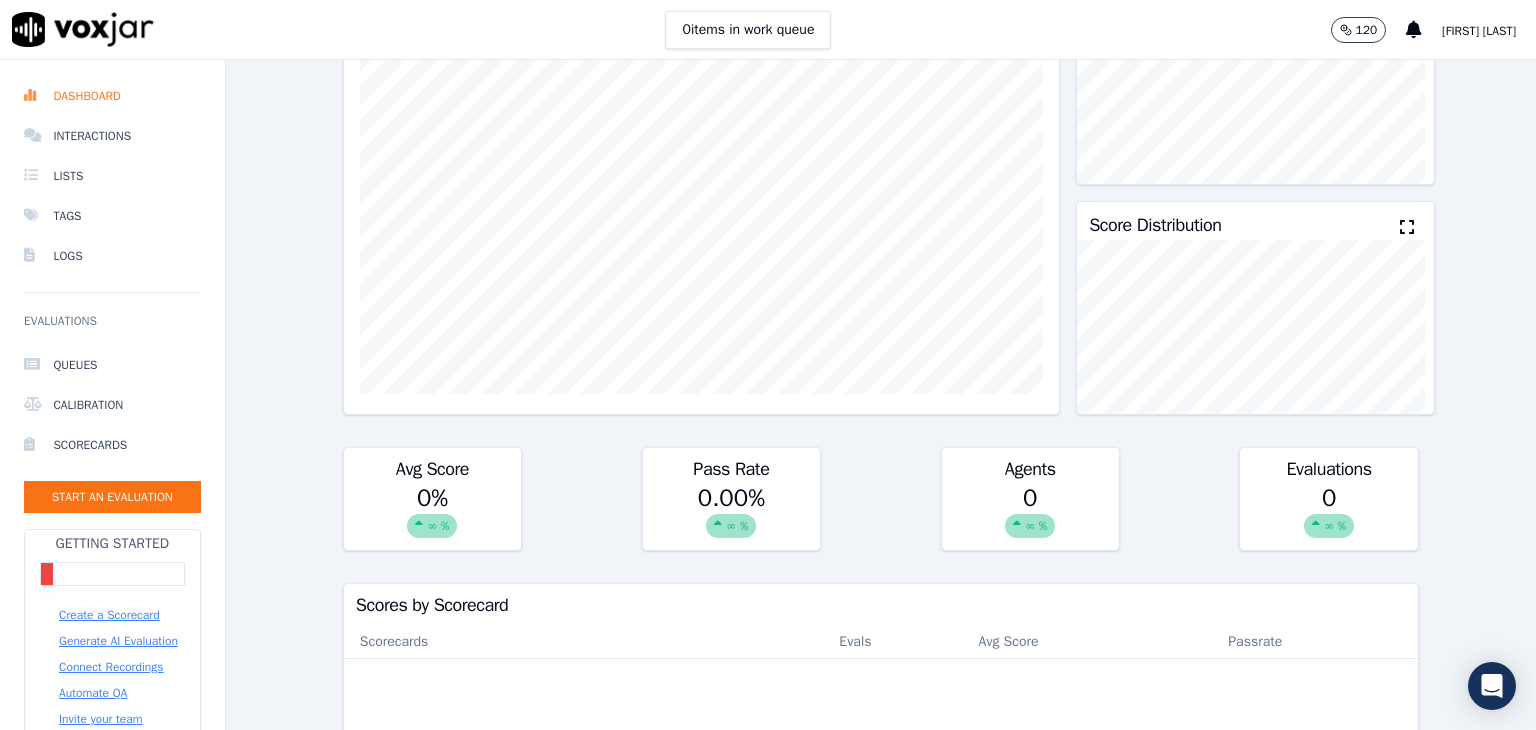 scroll, scrollTop: 0, scrollLeft: 0, axis: both 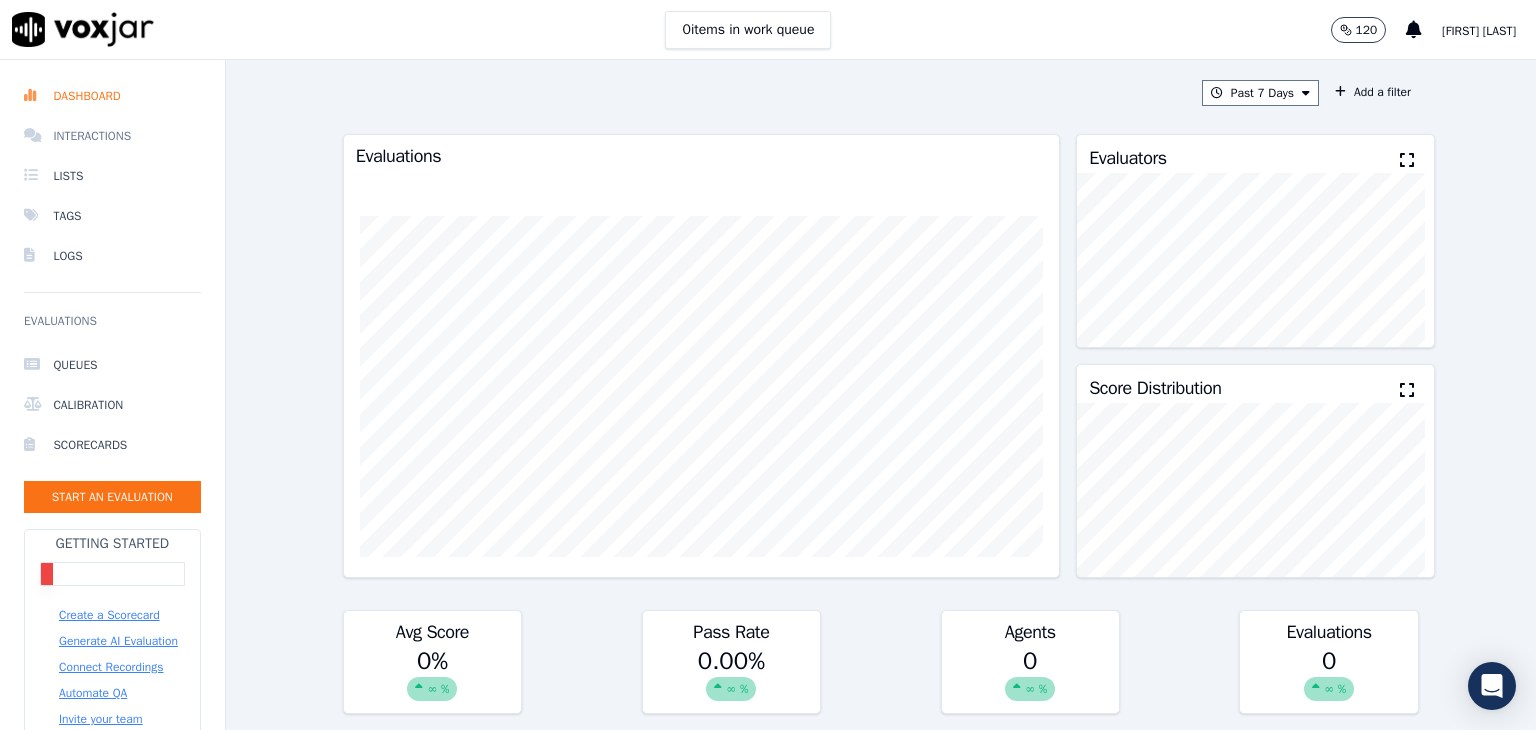click on "Interactions" at bounding box center [112, 136] 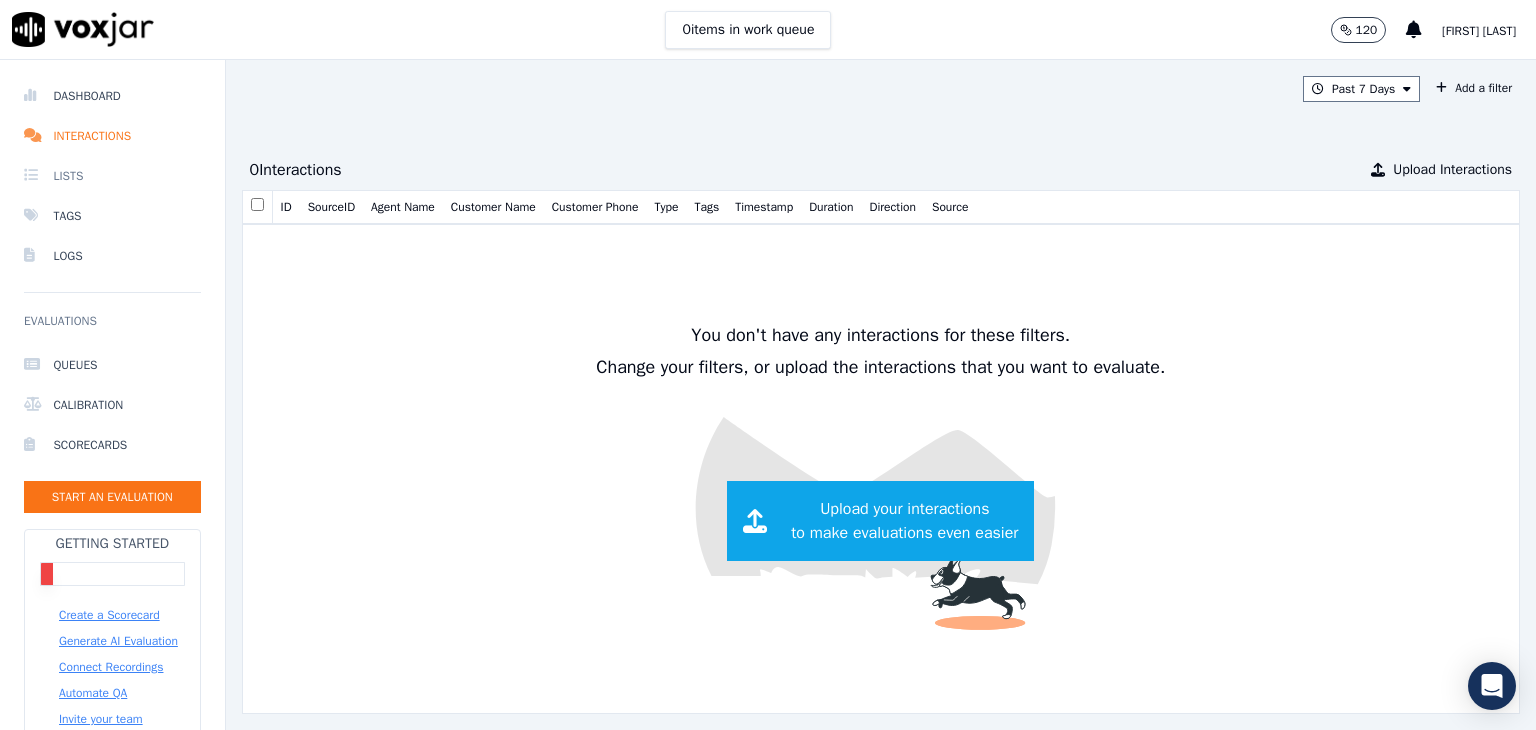 click on "Lists" at bounding box center [112, 176] 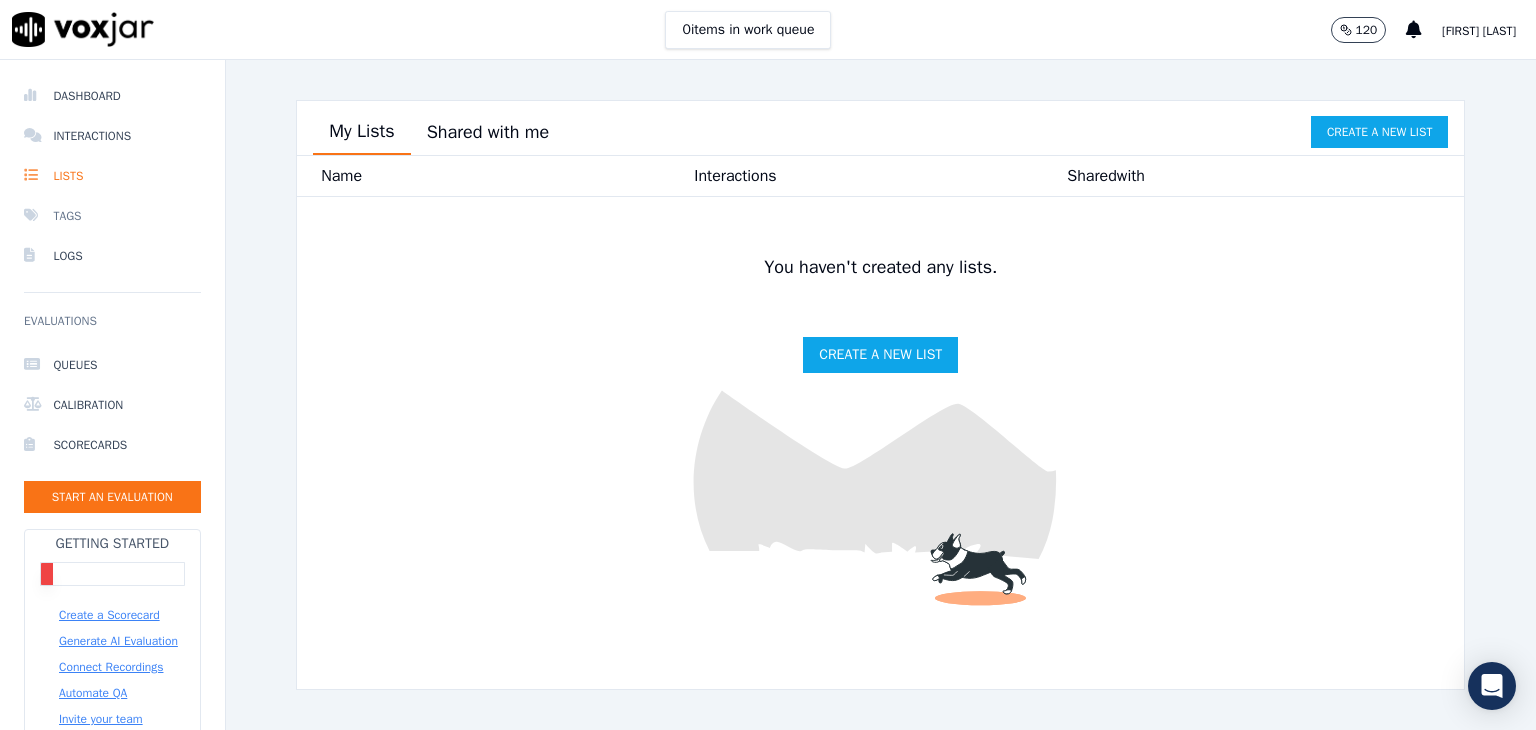 click on "Tags" at bounding box center [112, 216] 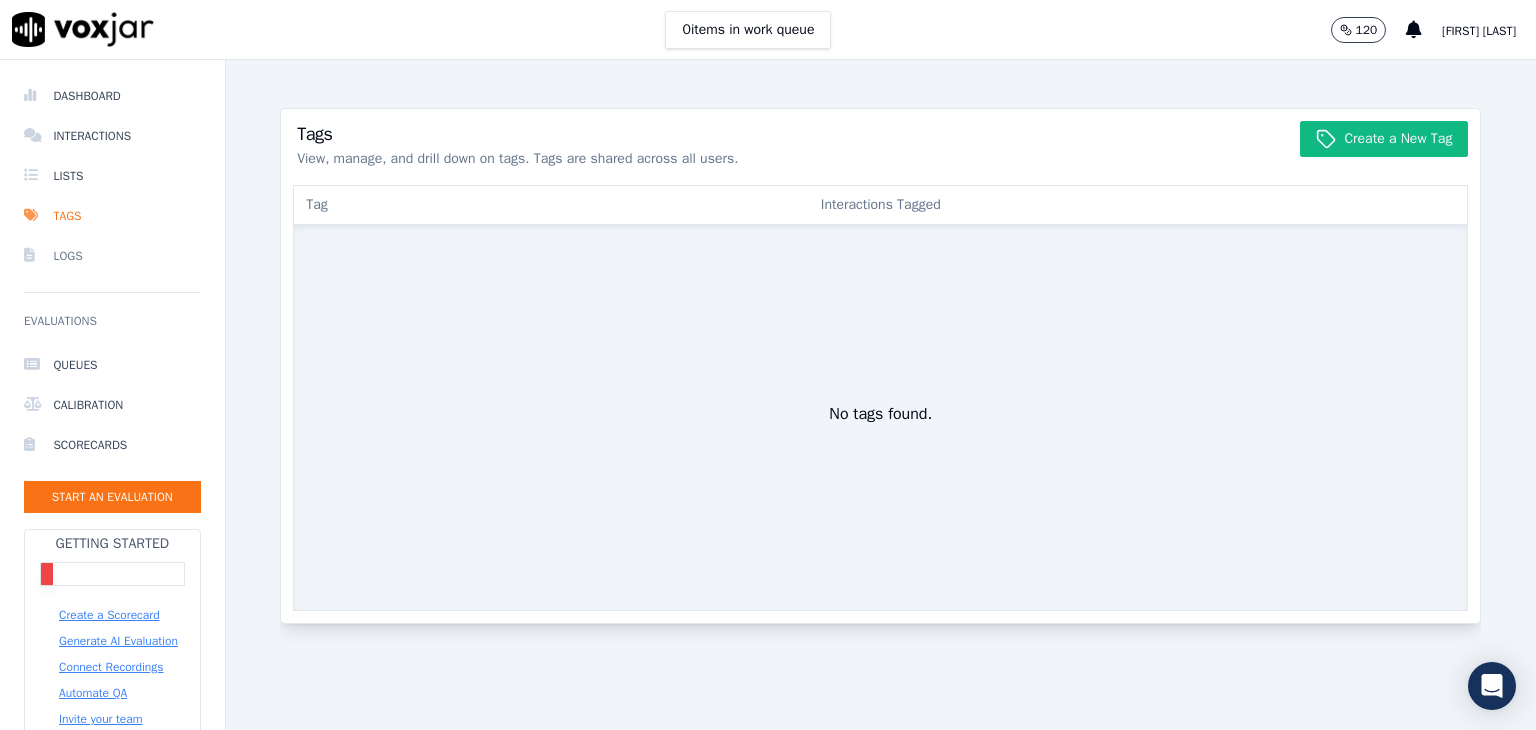 click on "Logs" at bounding box center [112, 256] 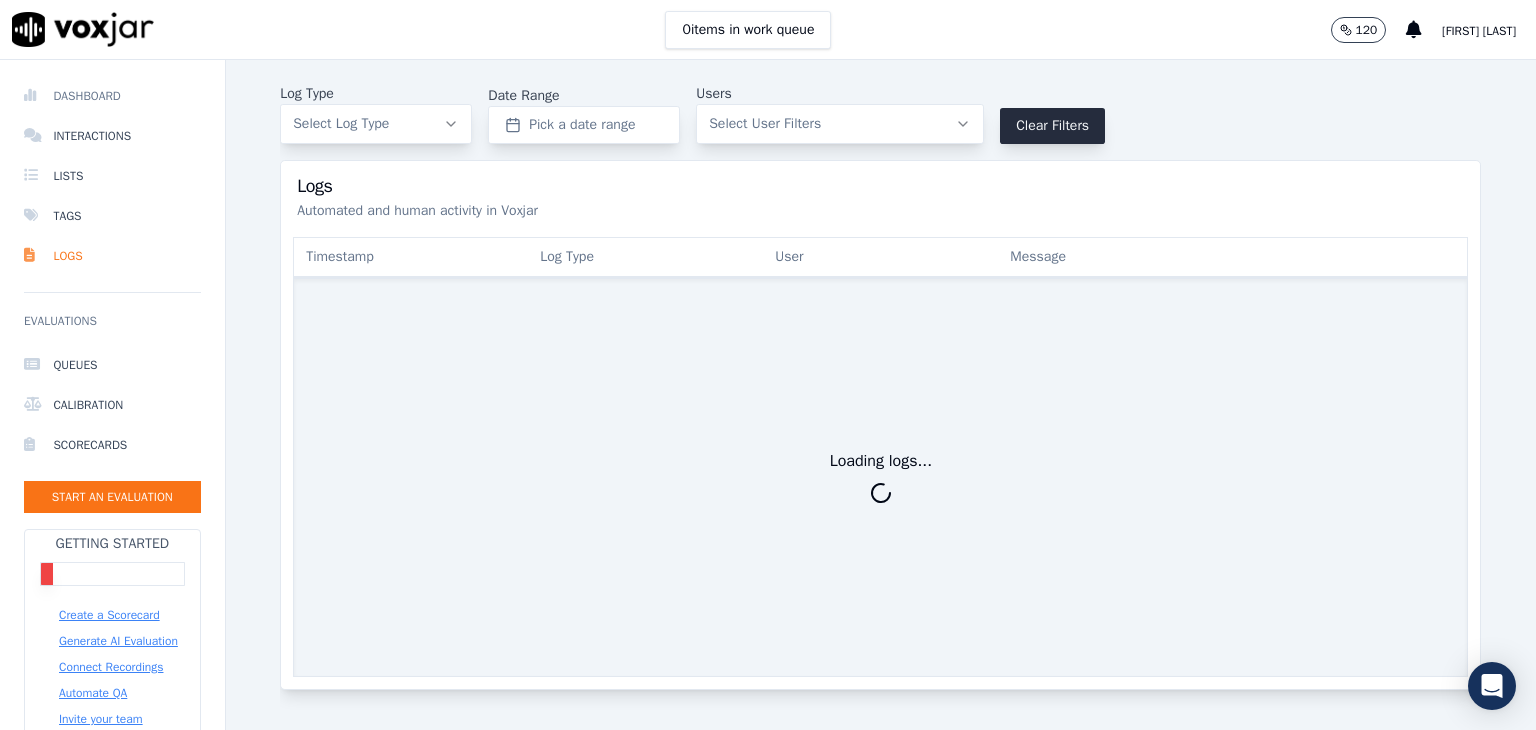 click on "Dashboard" at bounding box center (112, 96) 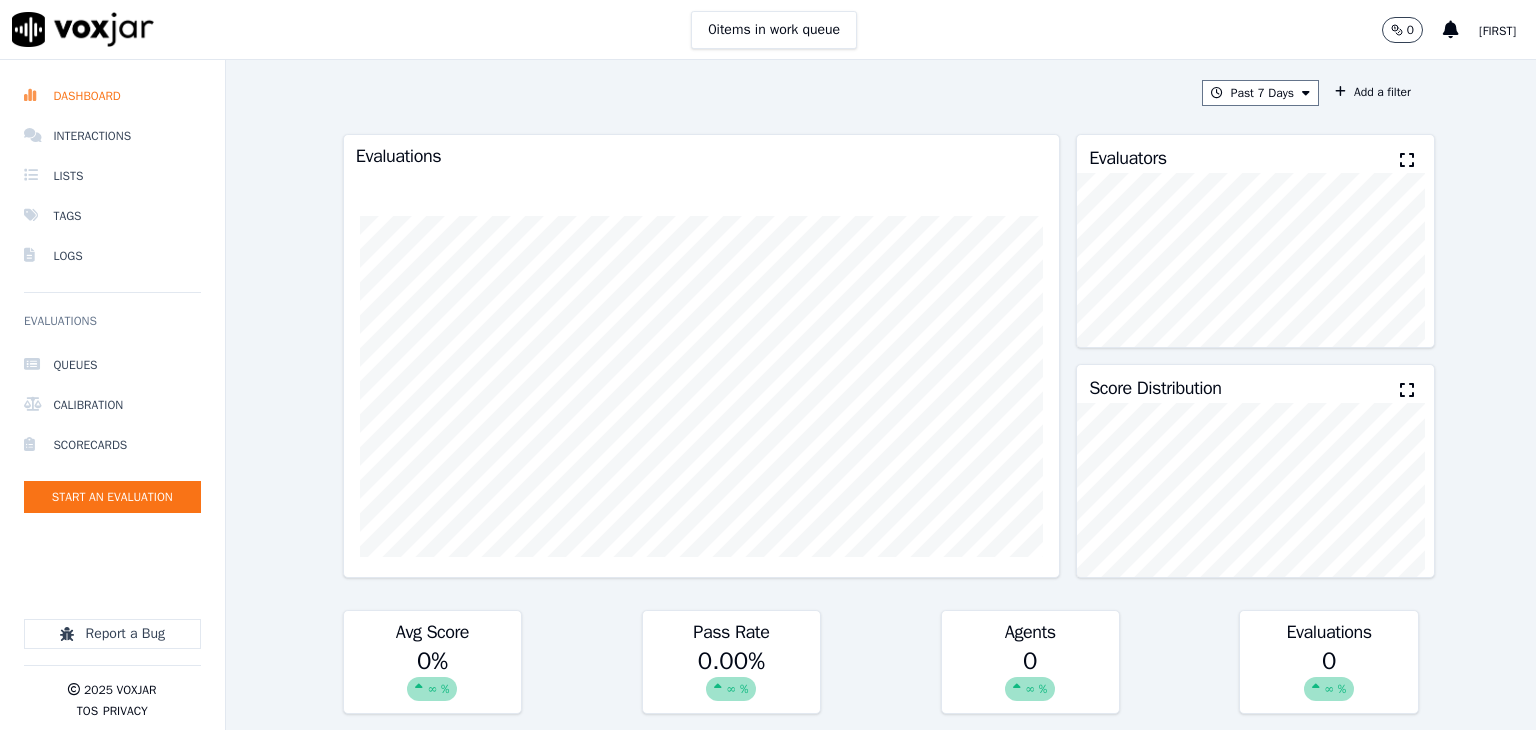 scroll, scrollTop: 0, scrollLeft: 0, axis: both 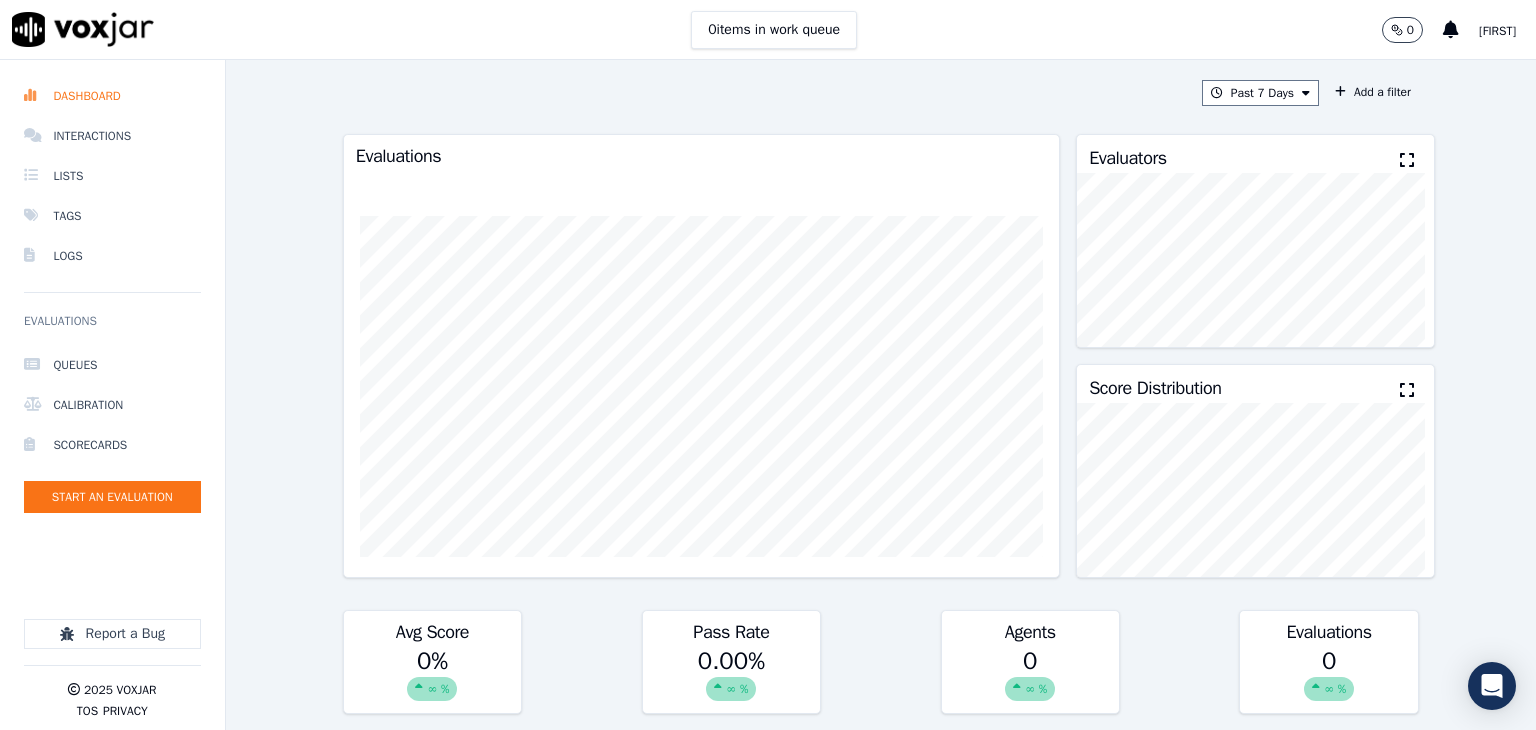 click on "Muhammad" at bounding box center (1497, 31) 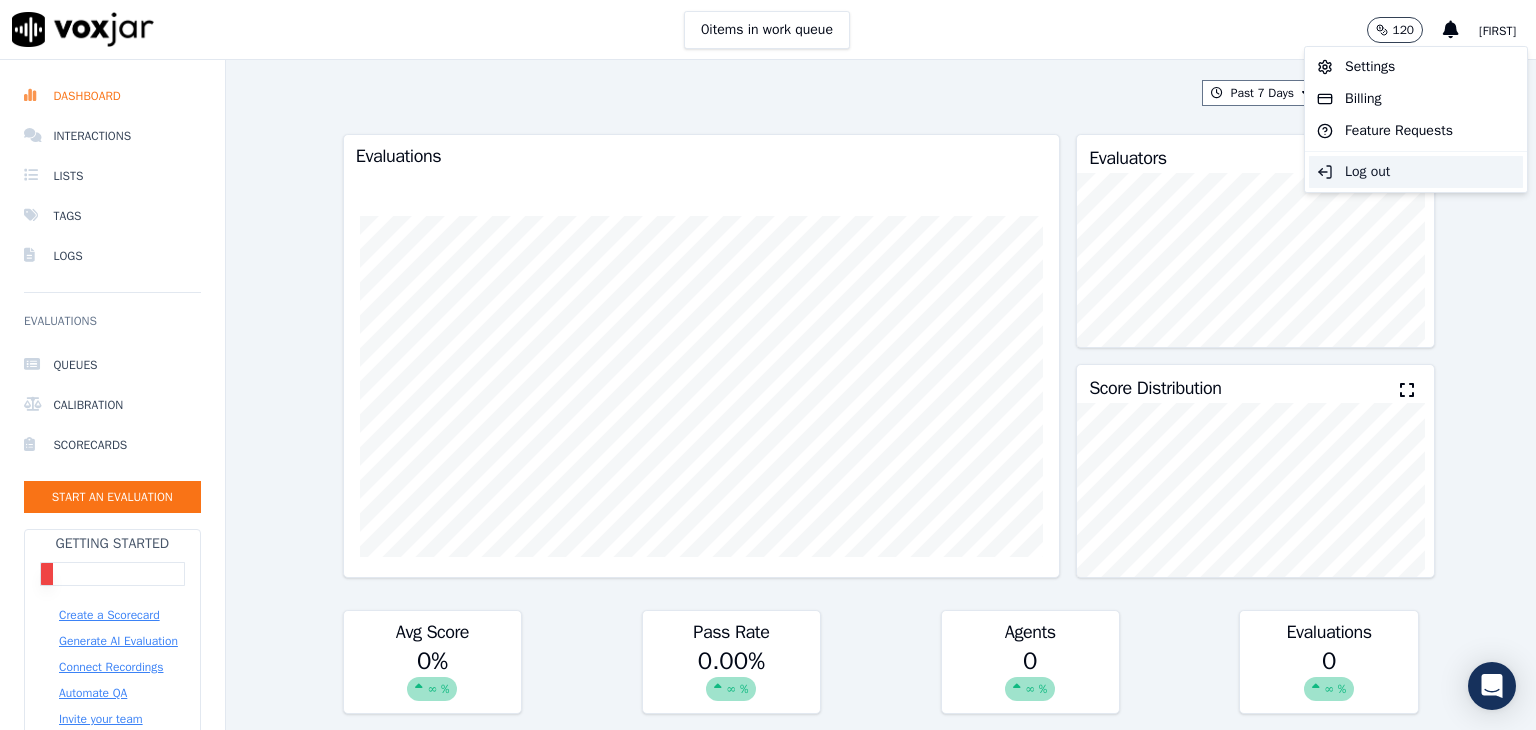 click on "Log out" at bounding box center [1416, 172] 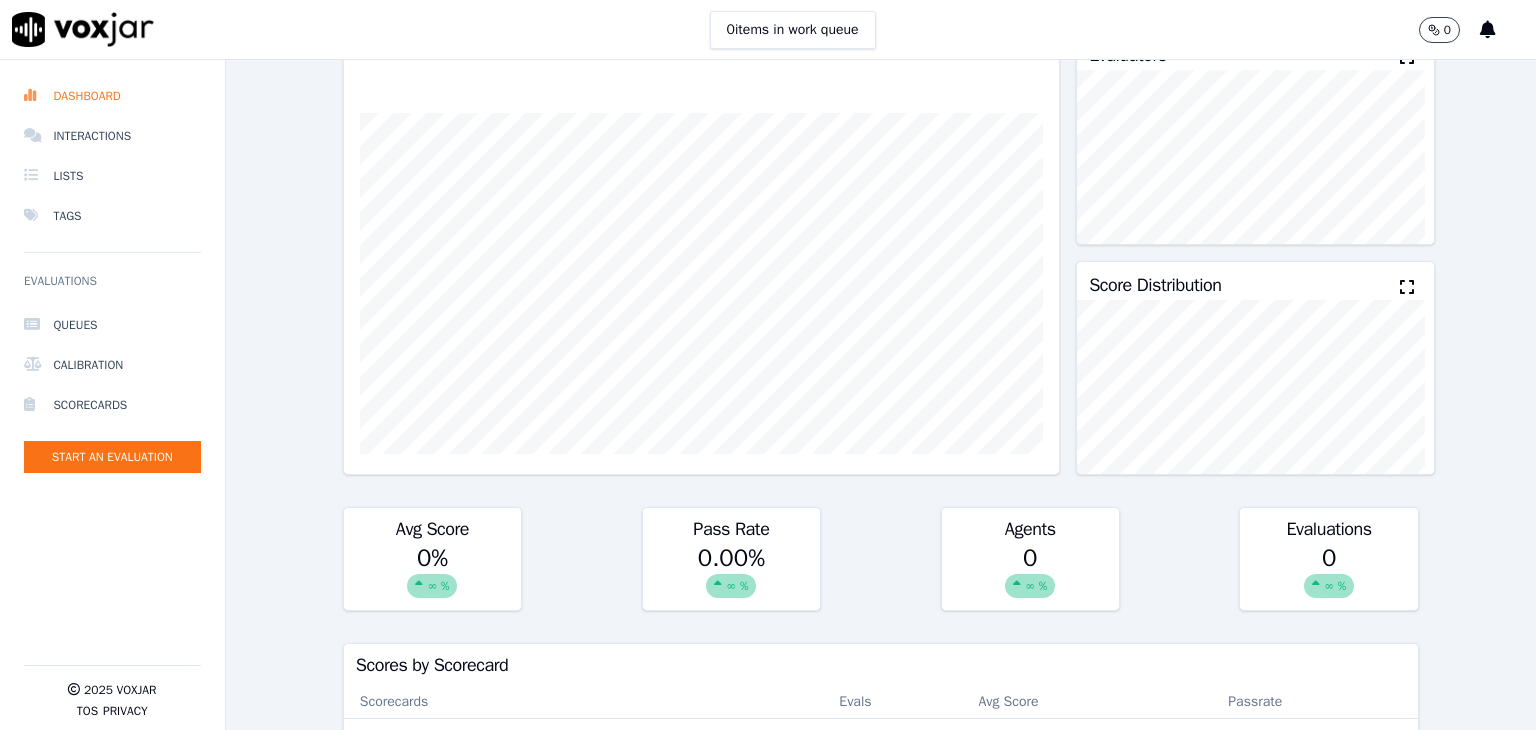 scroll, scrollTop: 0, scrollLeft: 0, axis: both 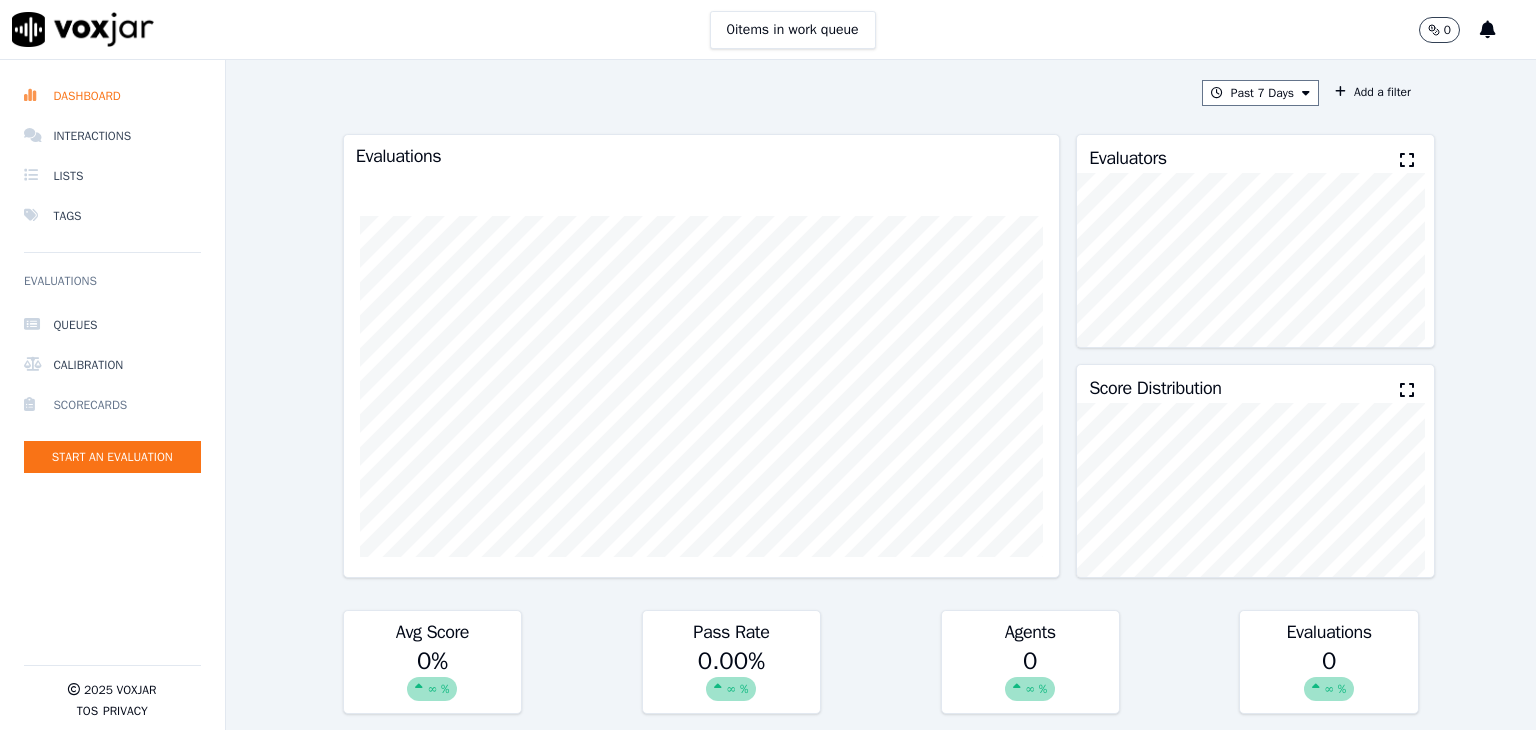 click on "Scorecards" at bounding box center (112, 405) 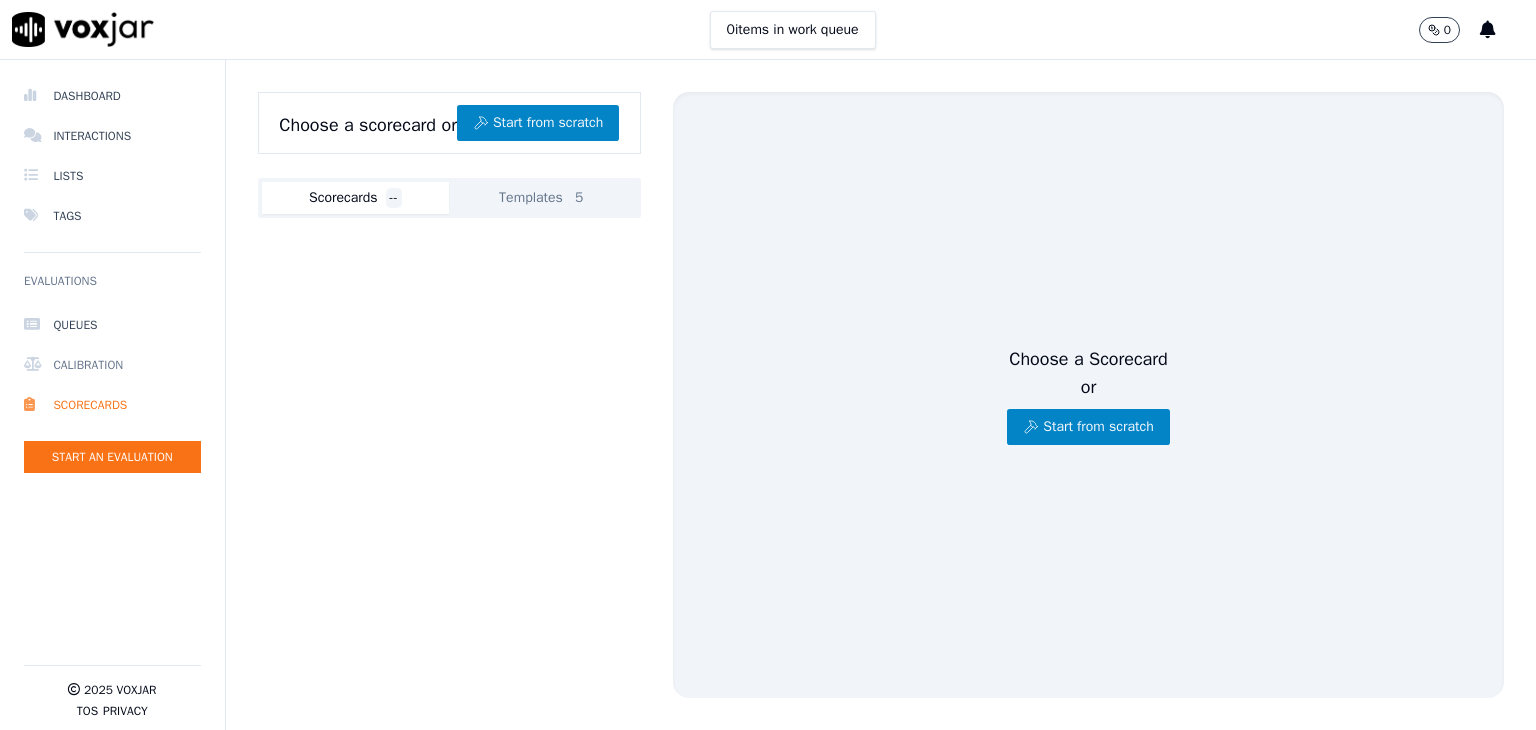 click on "Calibration" at bounding box center [112, 365] 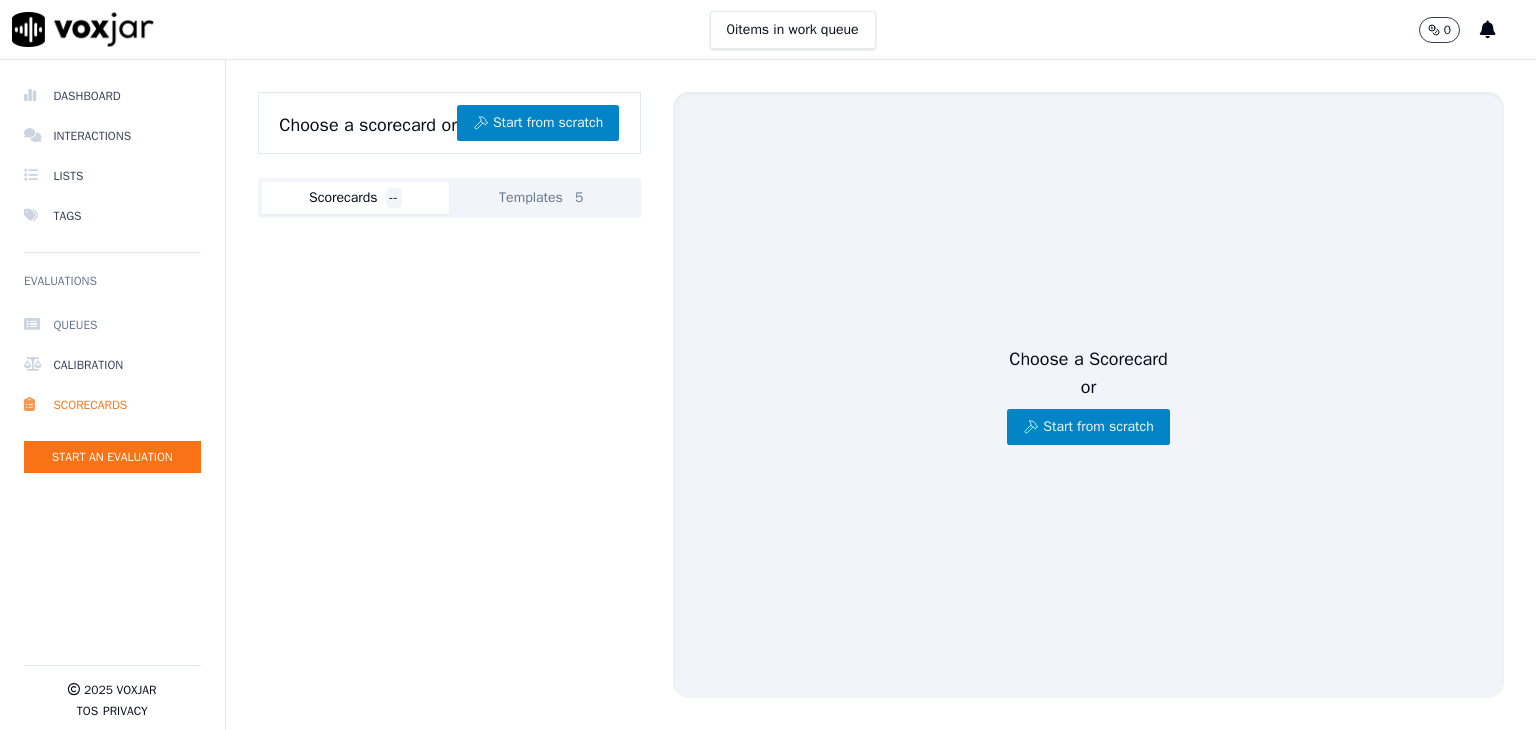 click on "Queues" at bounding box center [112, 325] 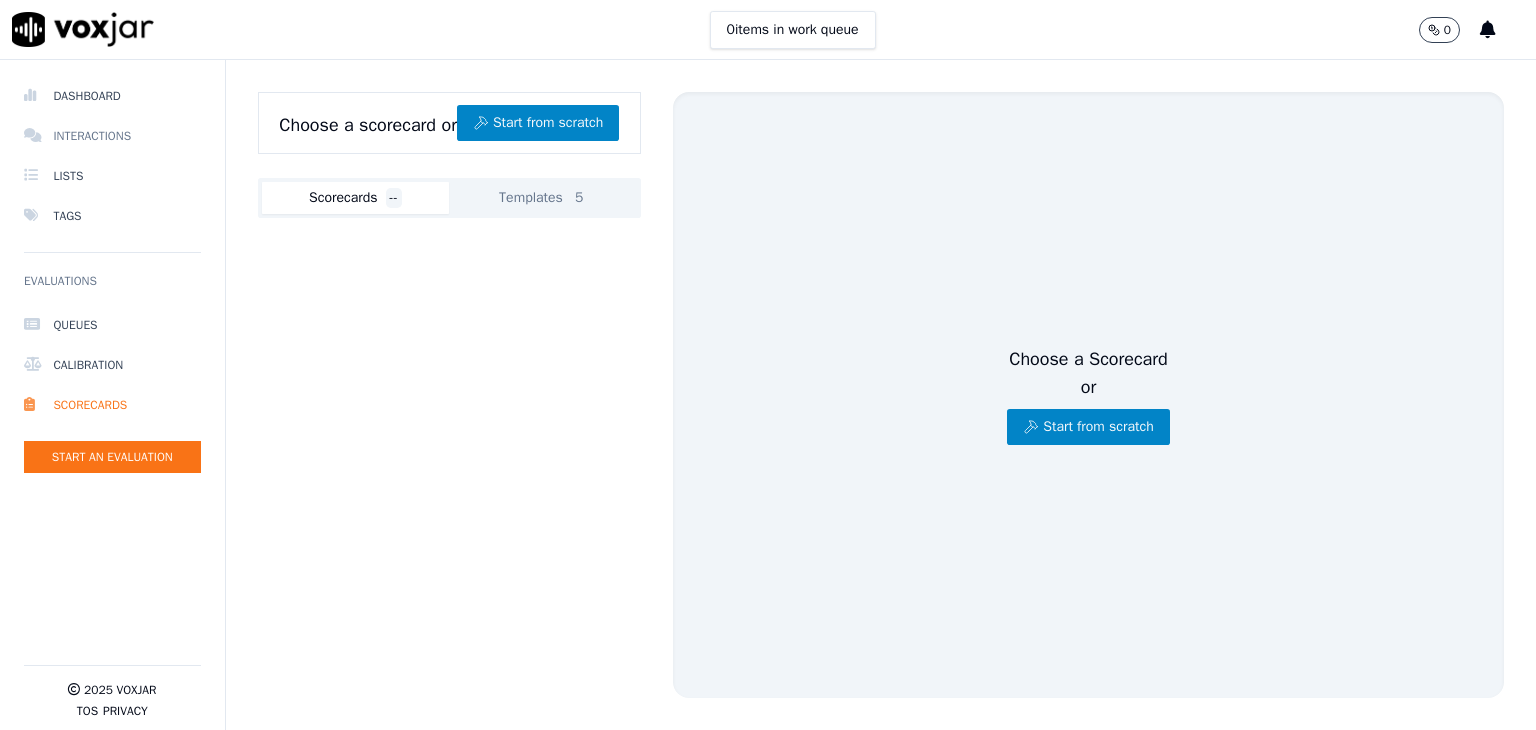 click on "Interactions" at bounding box center (112, 136) 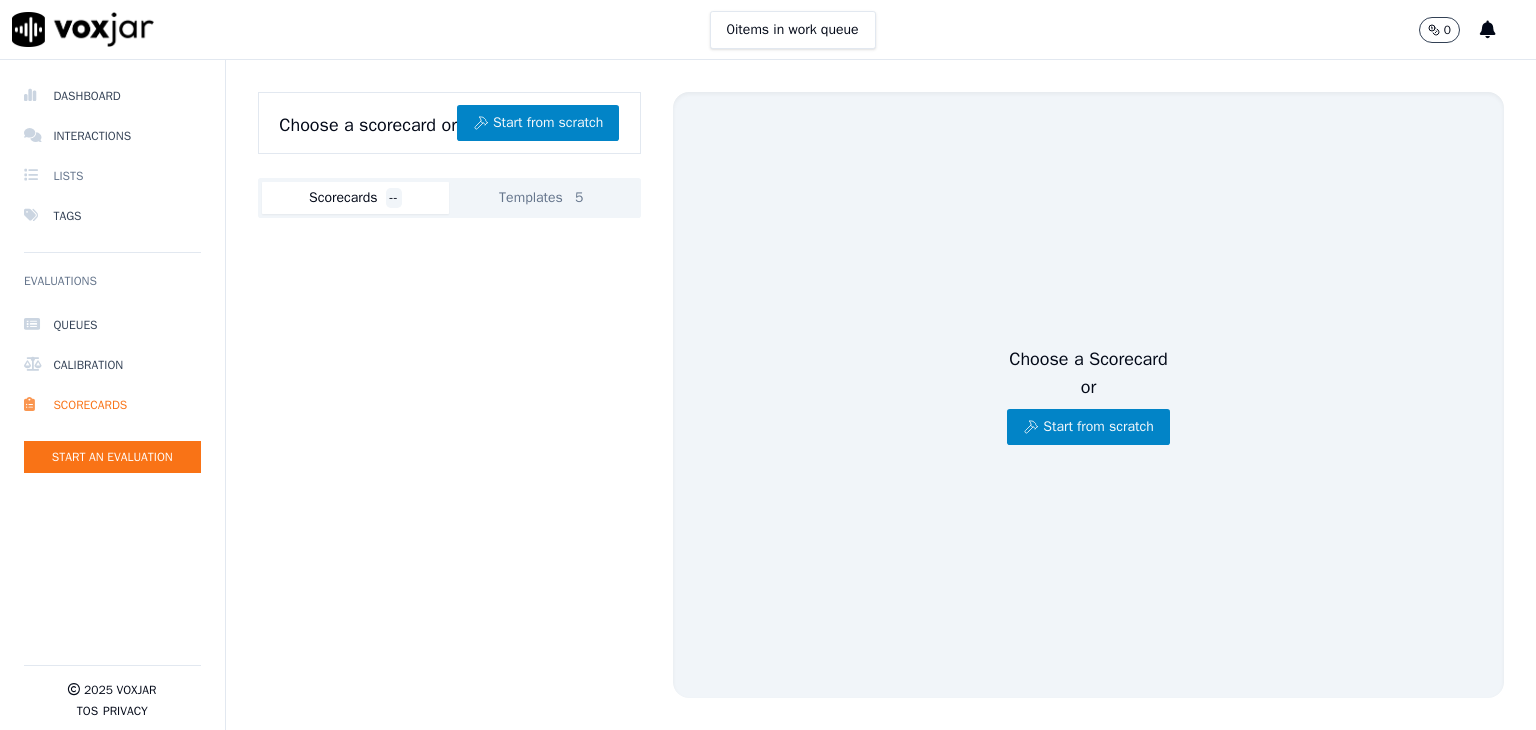 click on "Lists" at bounding box center [112, 176] 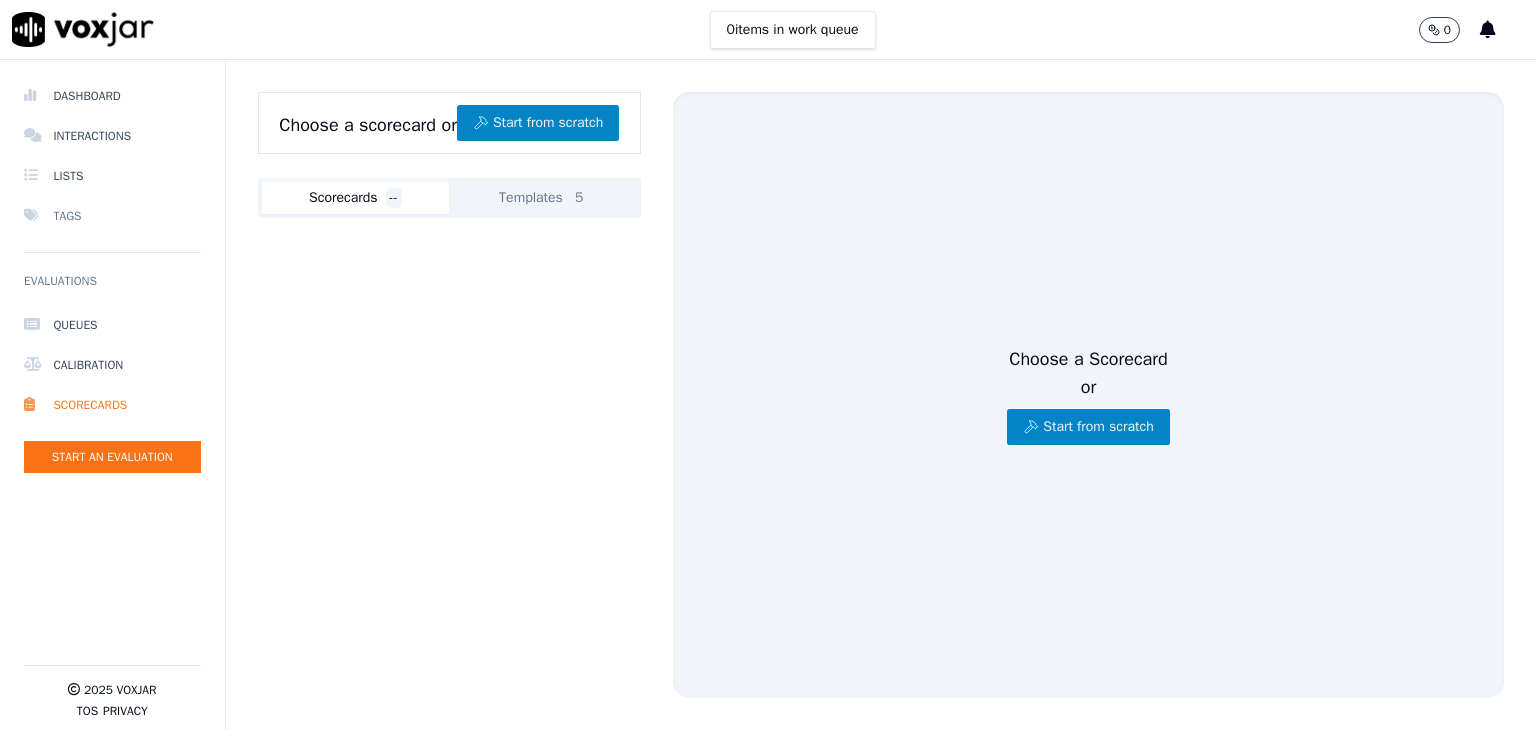 click on "Tags" at bounding box center (112, 216) 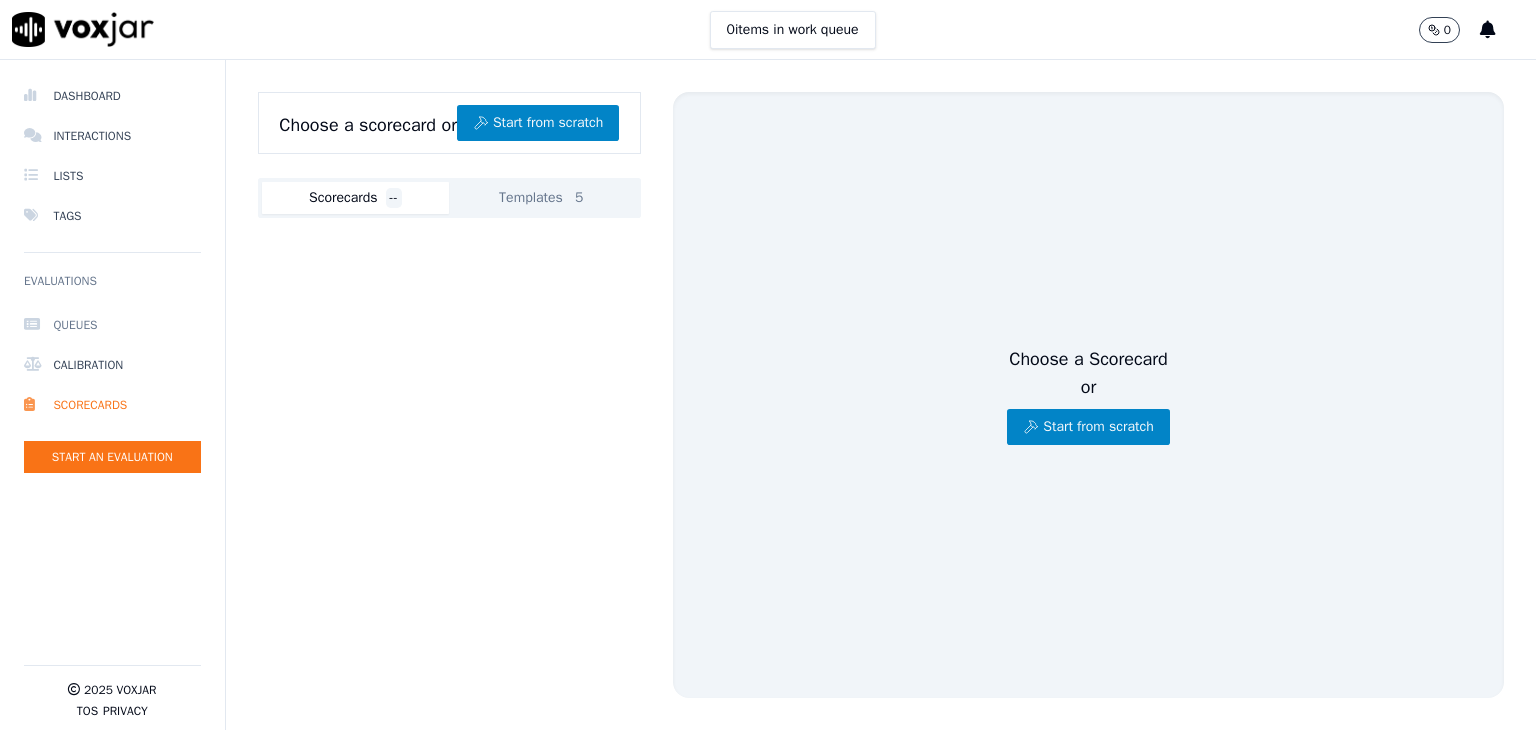 click on "Queues" at bounding box center [112, 325] 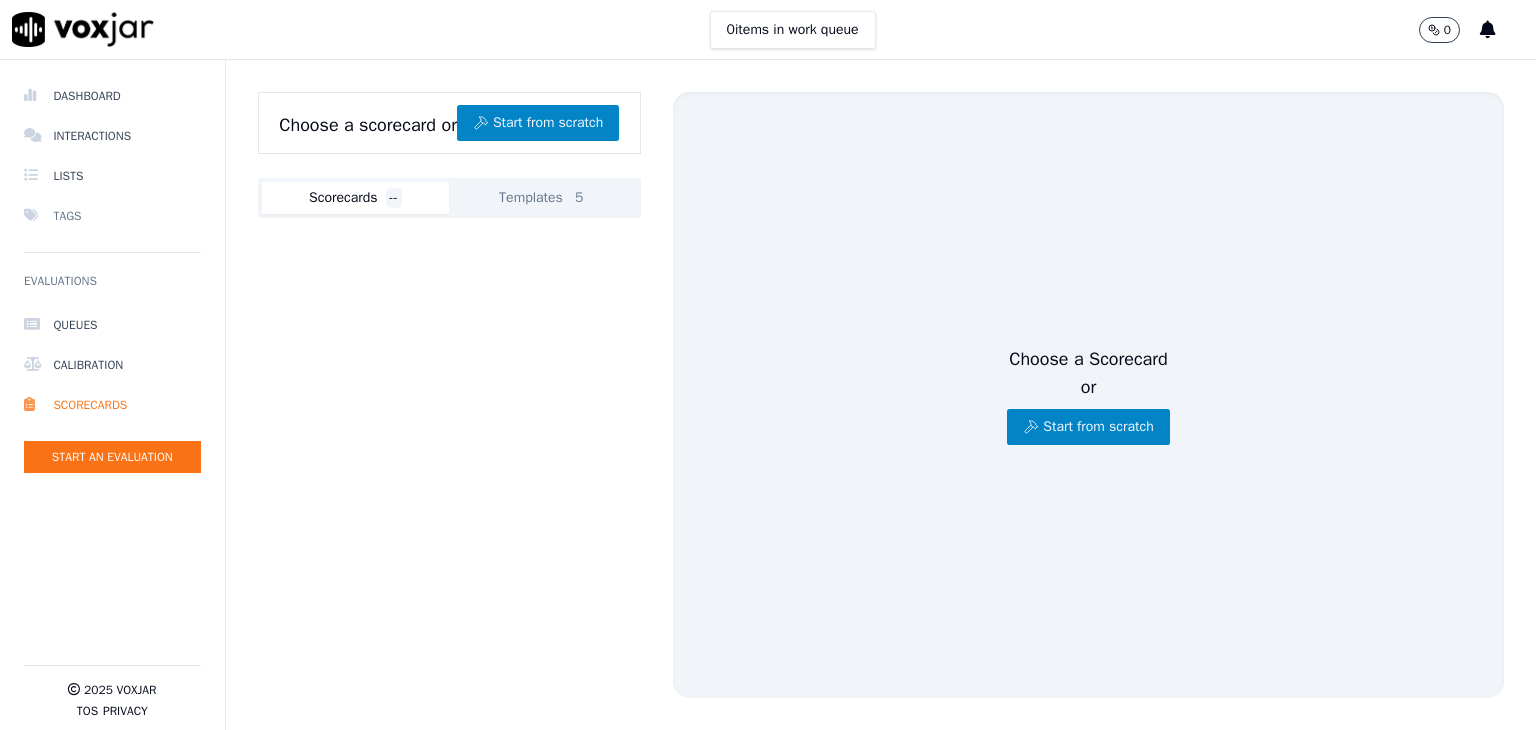 click on "Tags" at bounding box center [112, 216] 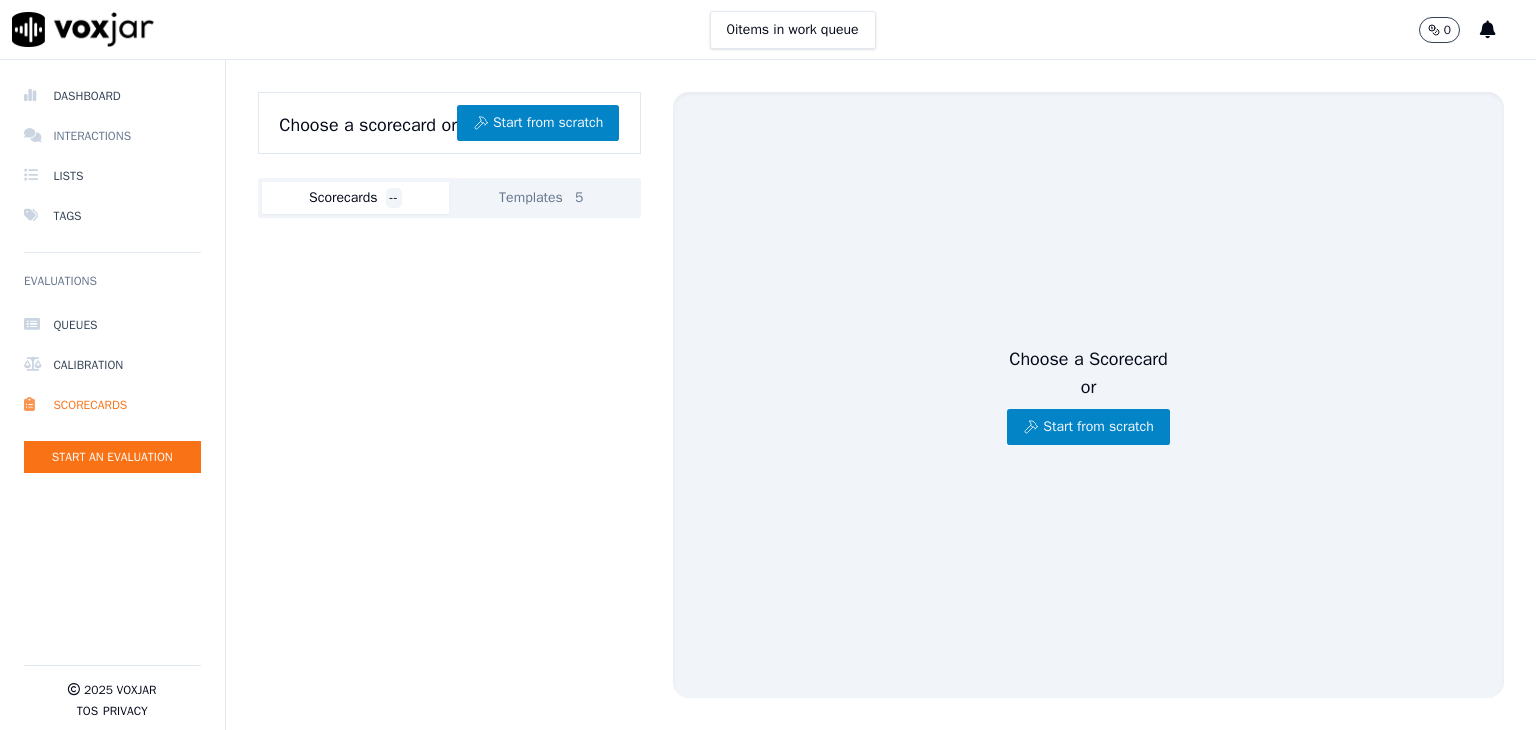 click on "Interactions" at bounding box center (112, 136) 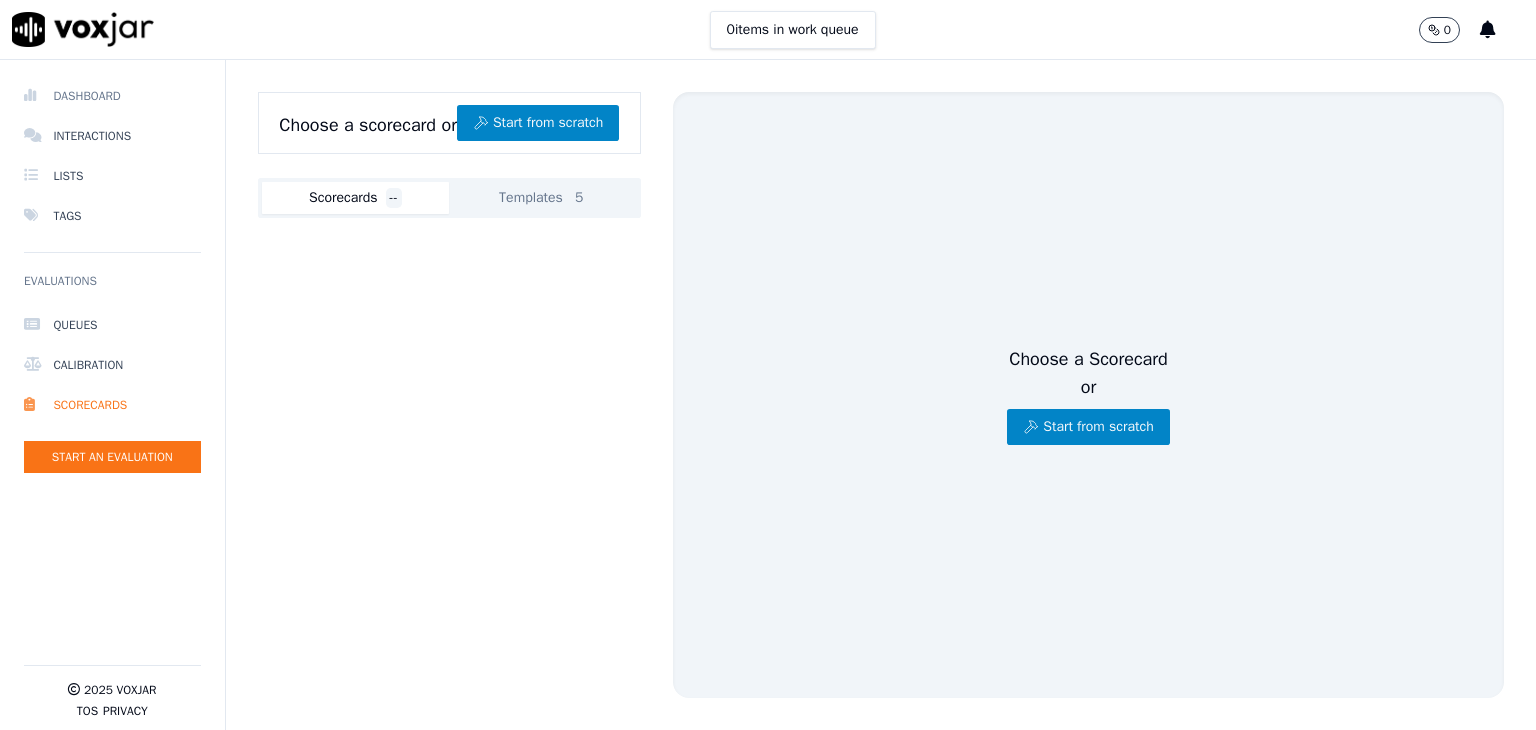 click on "Dashboard" at bounding box center (112, 96) 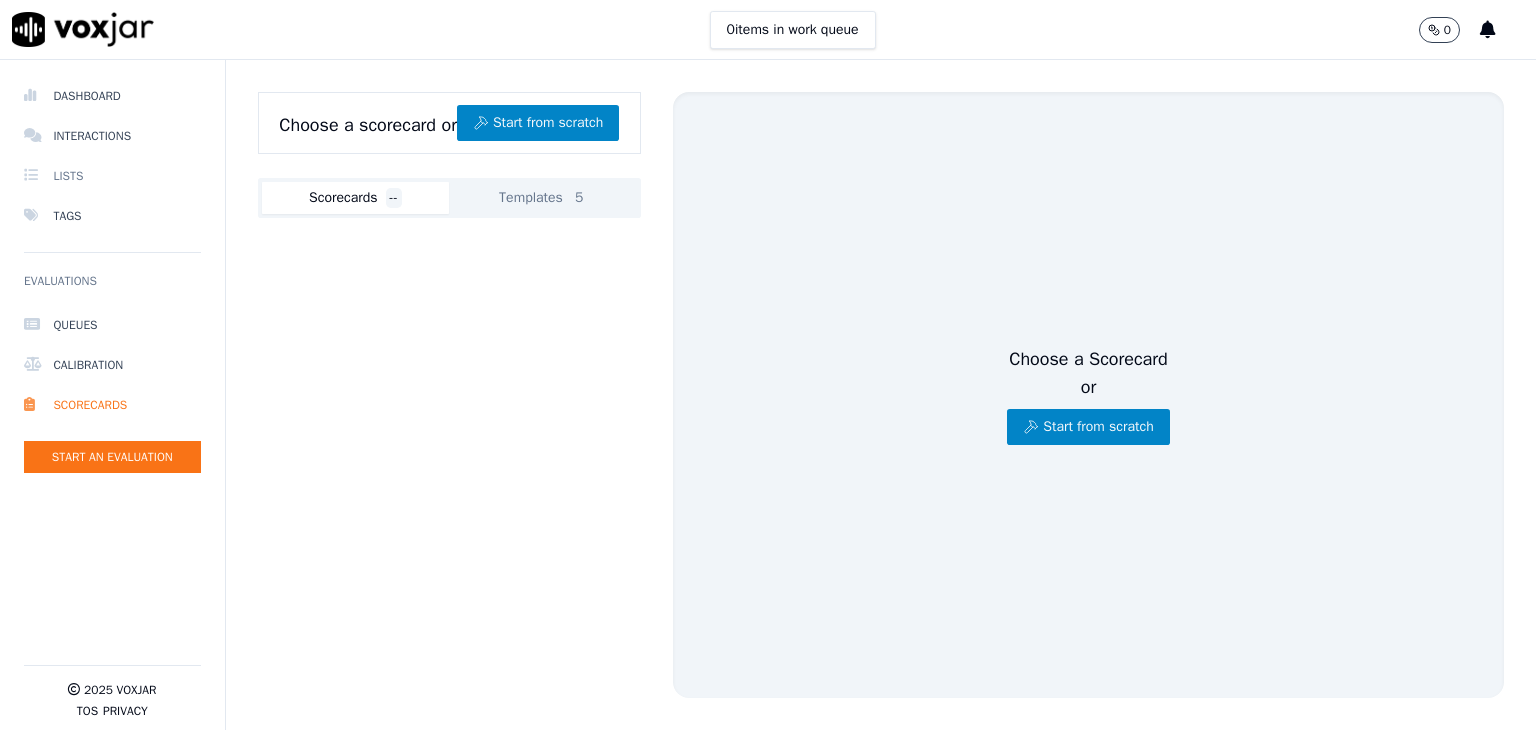 click on "Lists" at bounding box center (112, 176) 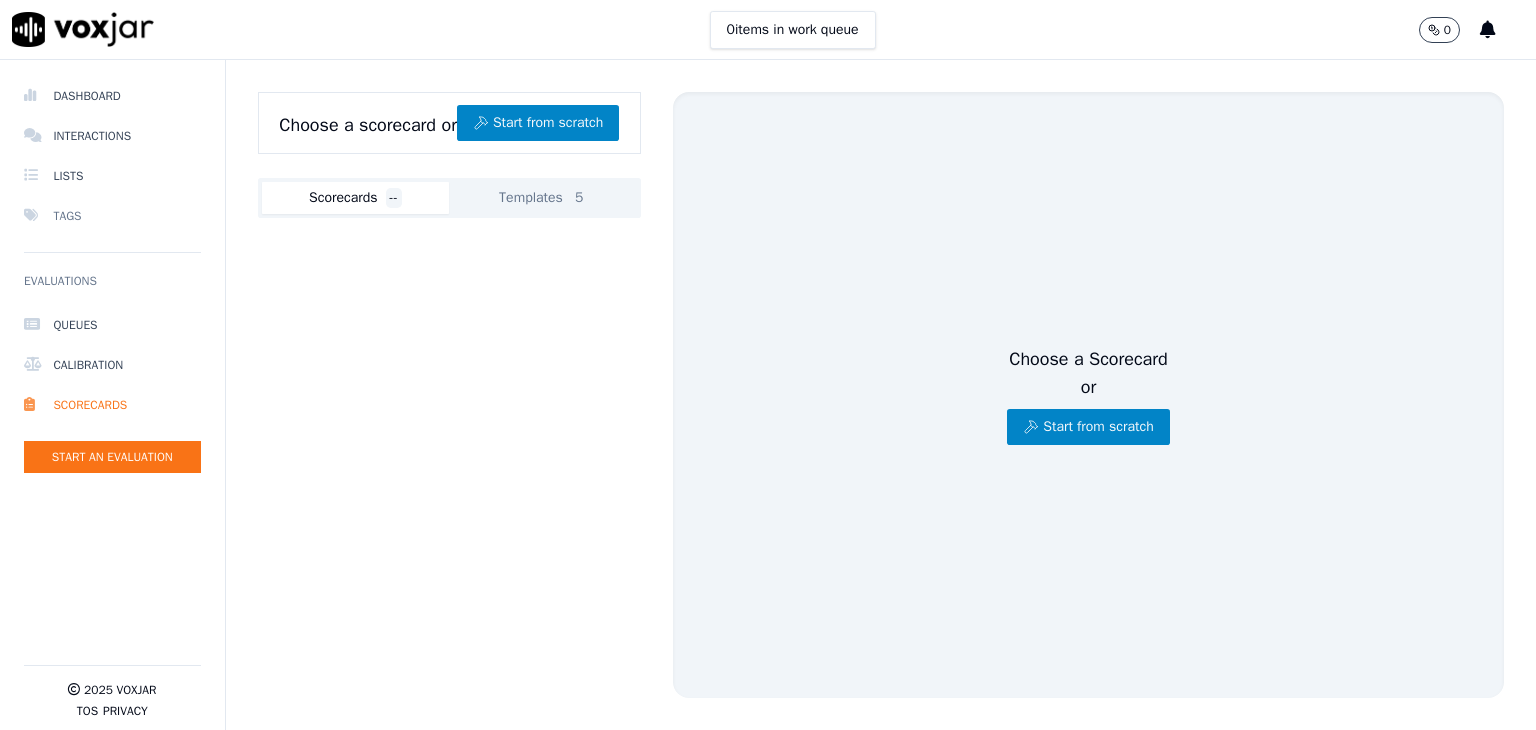 click on "Tags" at bounding box center (112, 216) 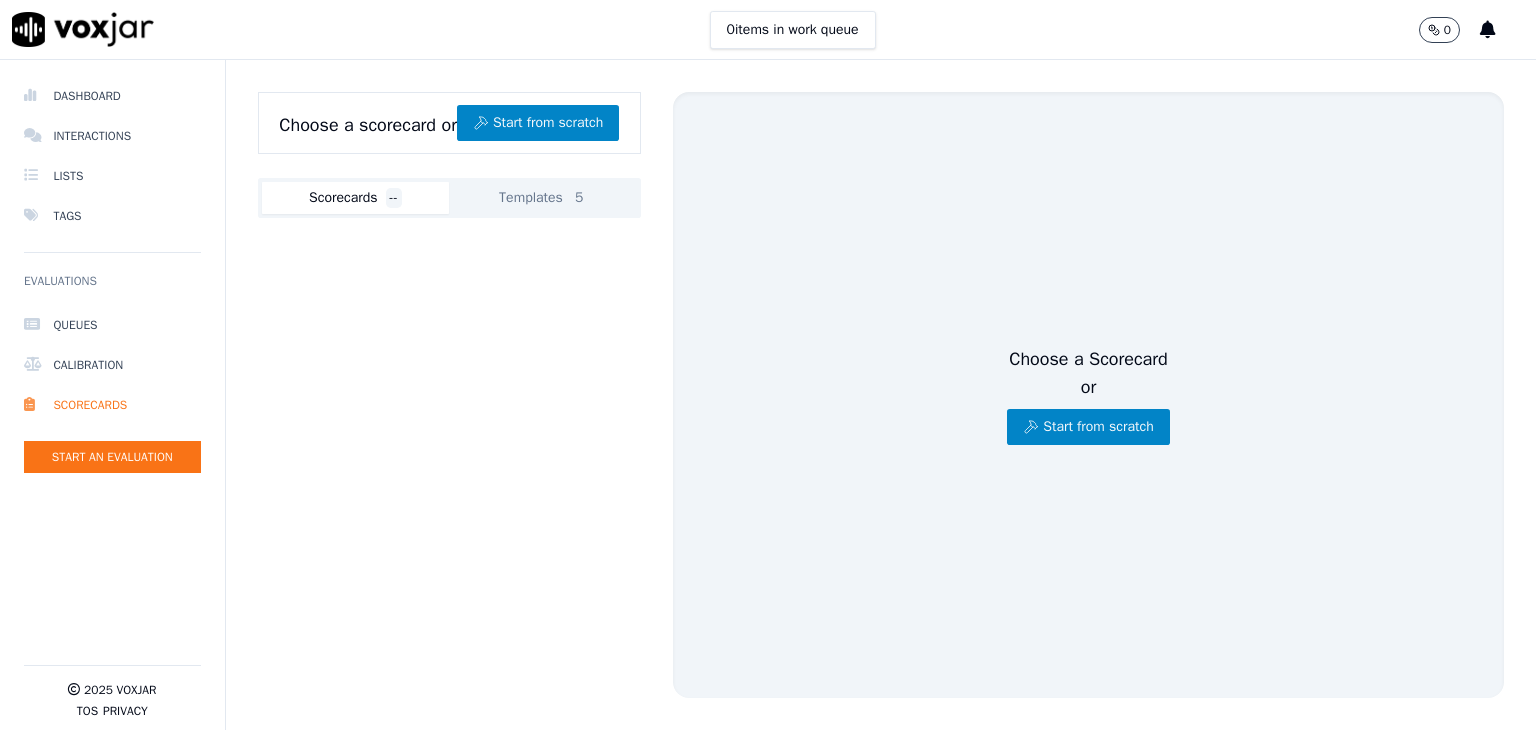 click at bounding box center [83, 29] 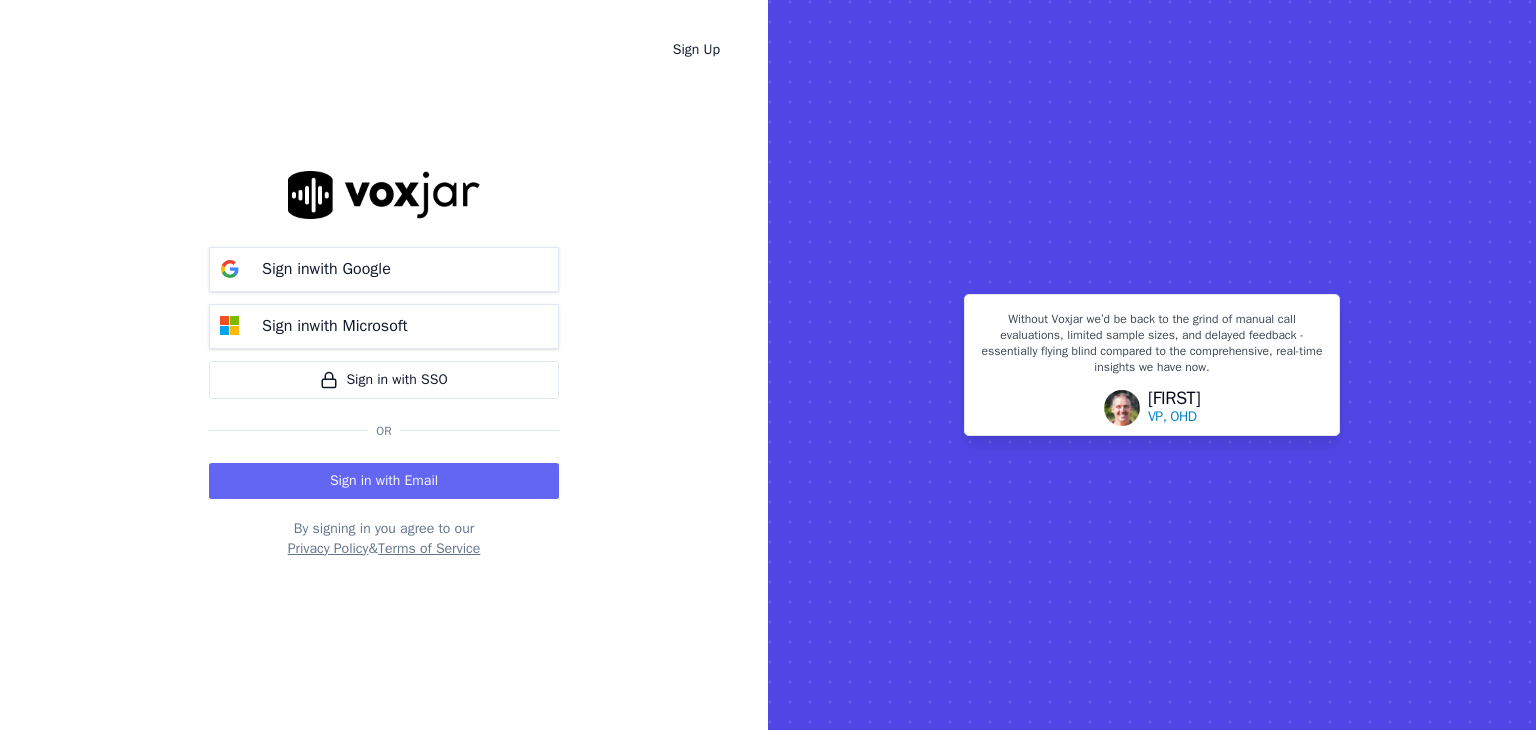 scroll, scrollTop: 0, scrollLeft: 0, axis: both 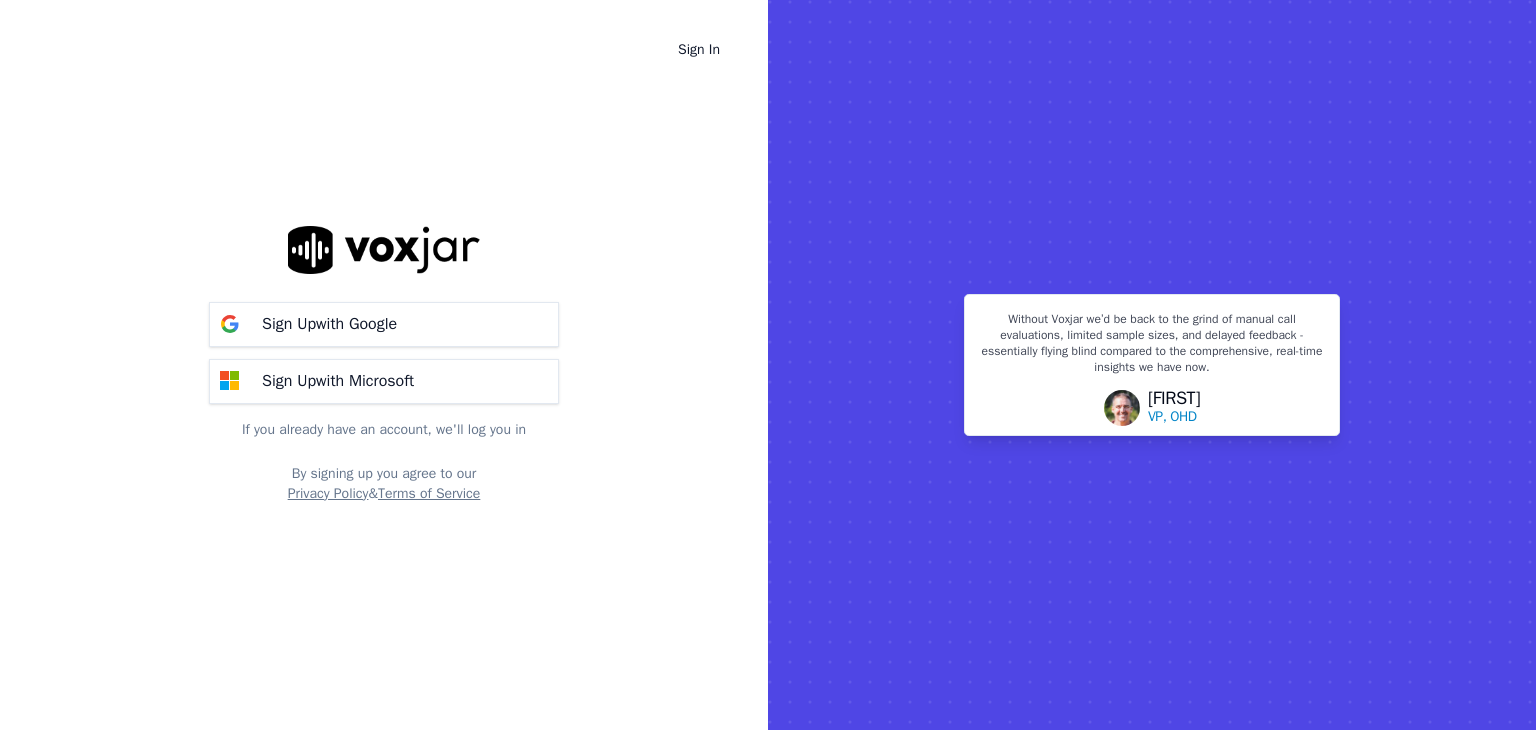 click on "Sign Up  with Google" at bounding box center (329, 324) 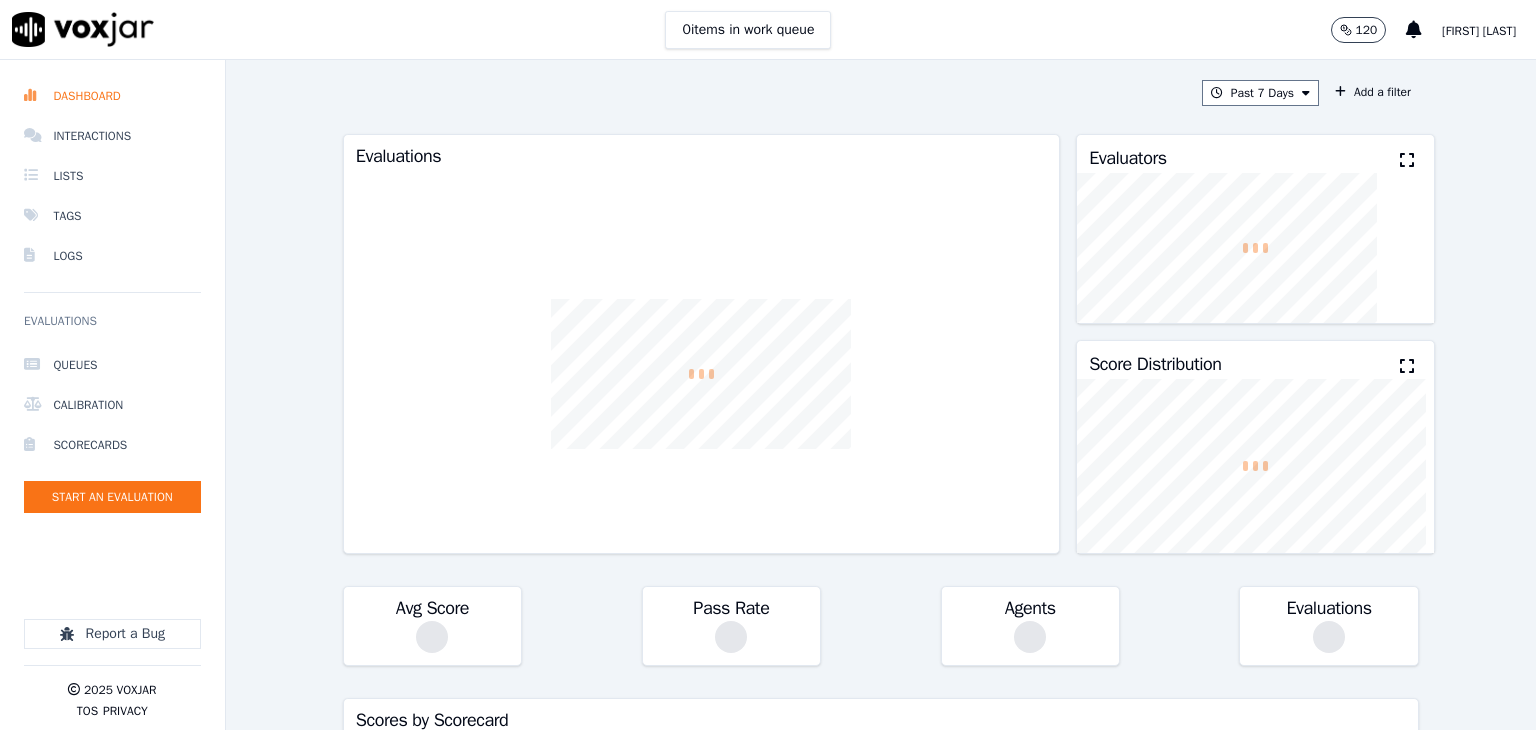 scroll, scrollTop: 0, scrollLeft: 0, axis: both 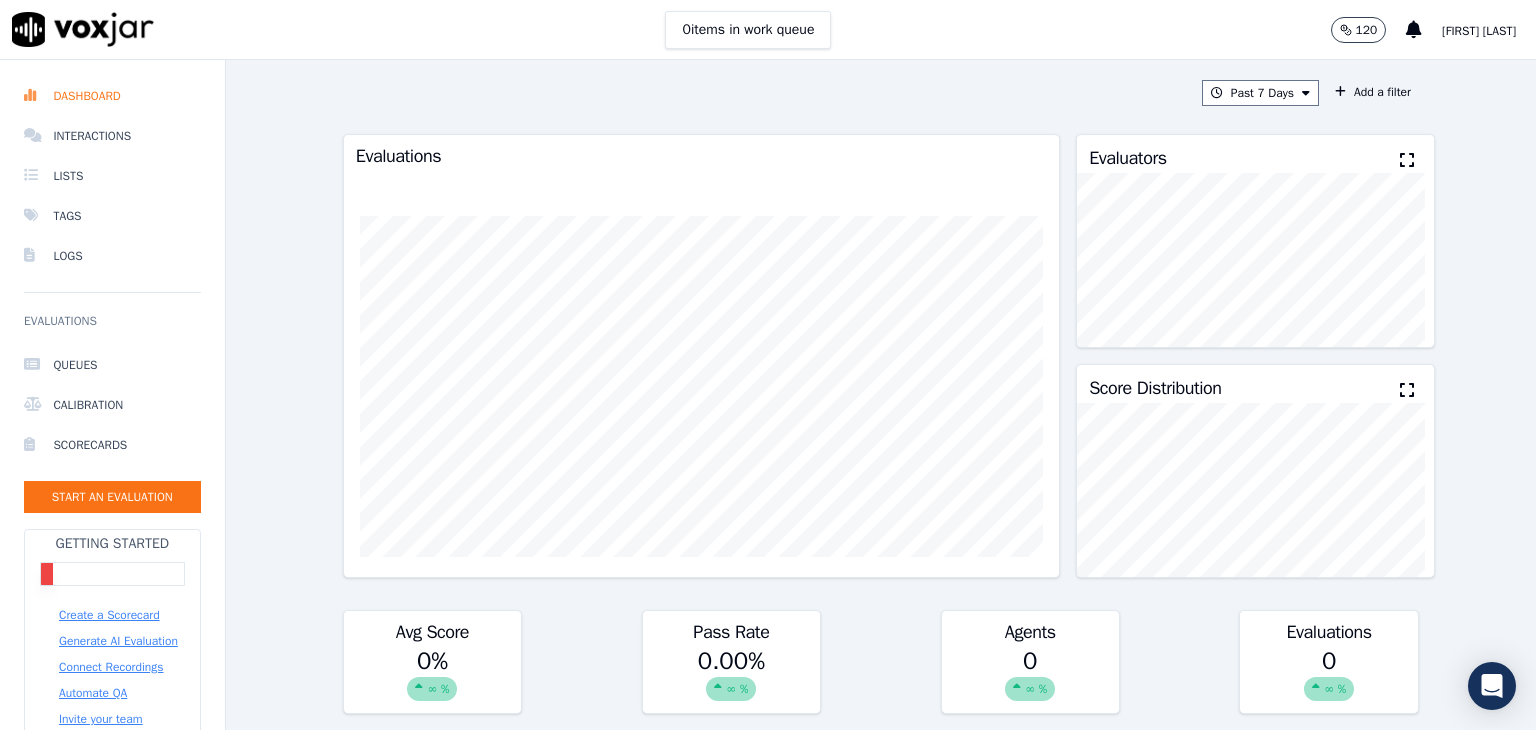 click on "Past 7 Days
Add a filter
Evaluations         Evaluators           Score Distribution             Avg Score   0 %
∞ %   Pass Rate   0.00 %
∞ %   Agents   0     ∞ %   Evaluations   0     ∞ %   Scores by Scorecard   Scorecards   Evals   Avg Score   Passrate       No scores for these filters   Agent Leaderboard     Agents   Evals   Avg Score   Passrate   Recent Evals     No agents for these filters" at bounding box center [881, 395] 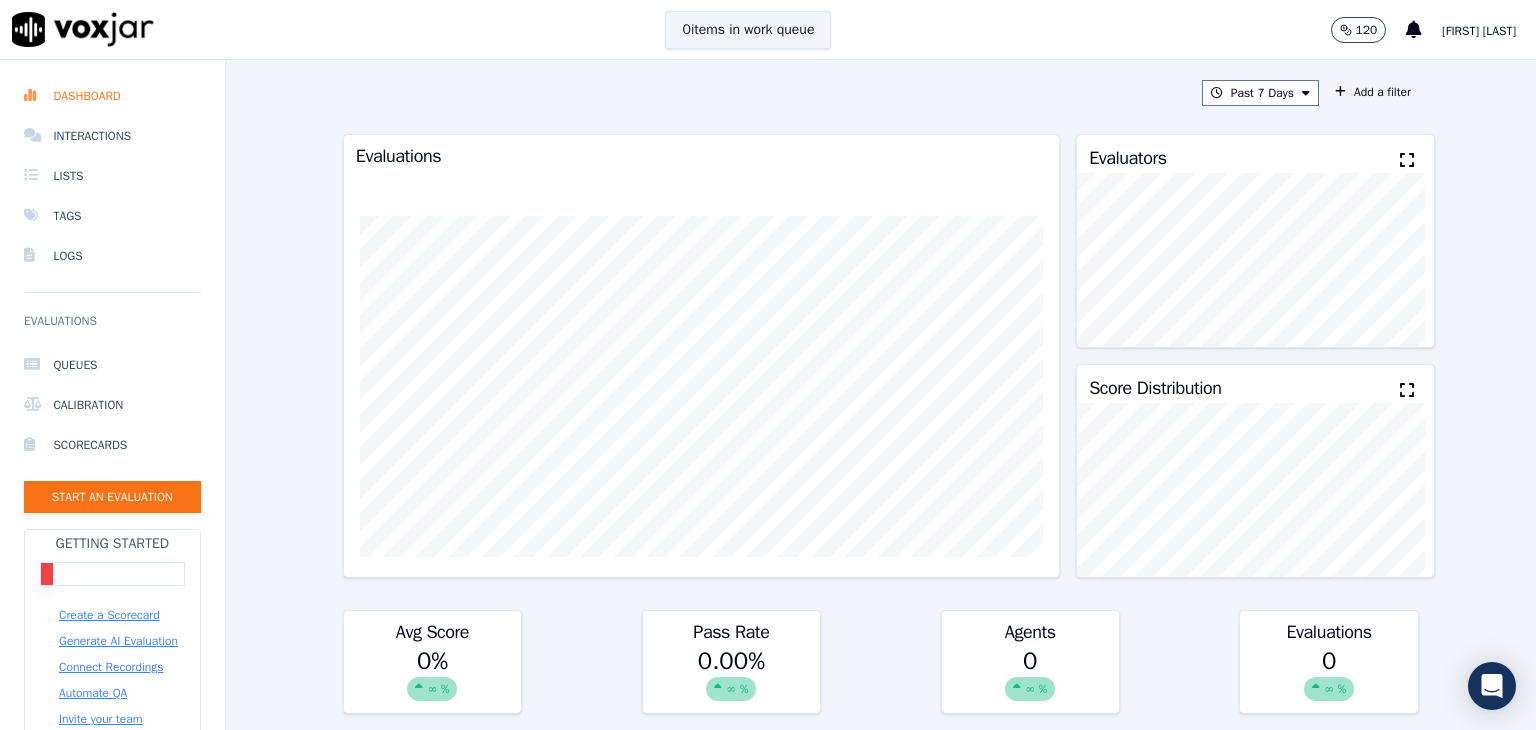 click on "0  items in work queue" at bounding box center [748, 30] 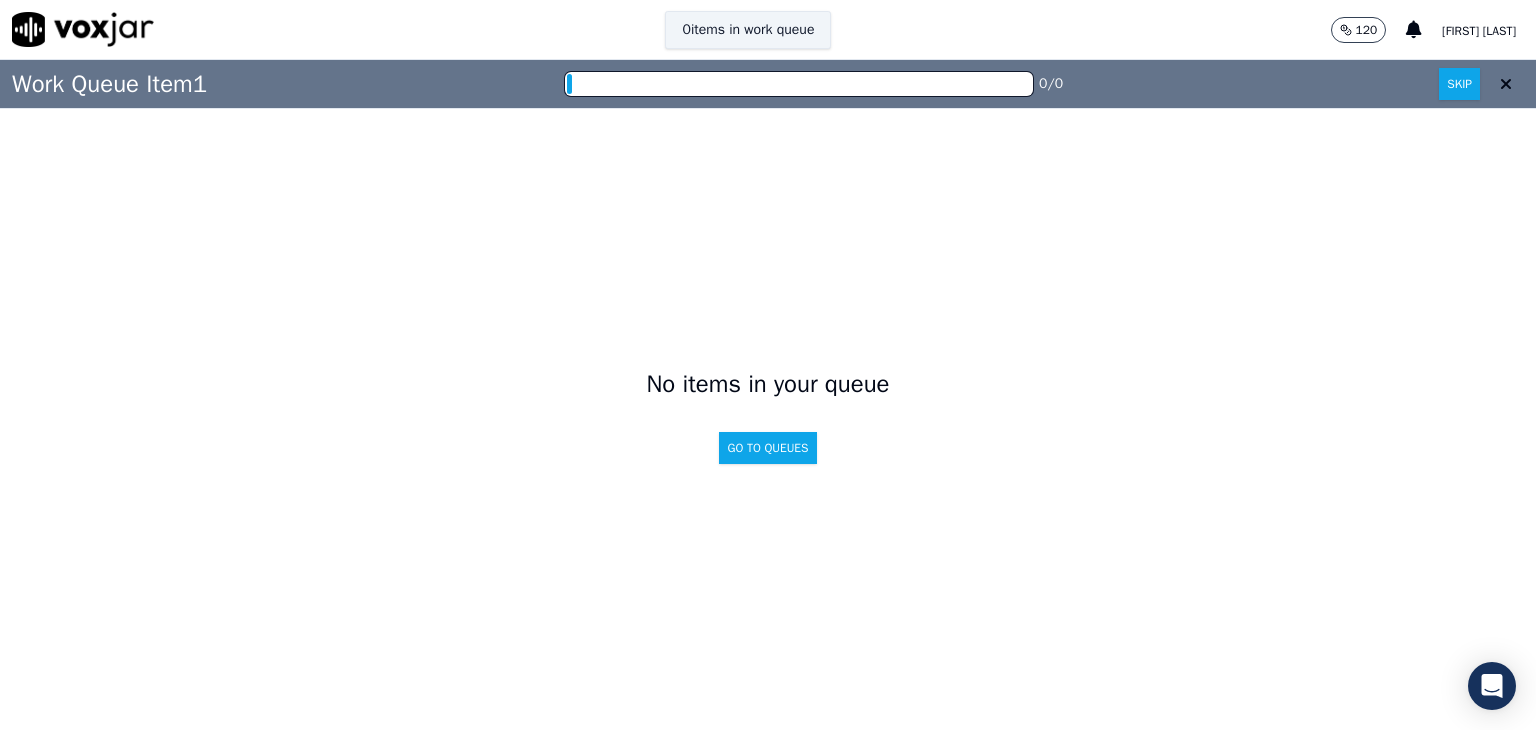 click on "0  items in work queue" at bounding box center [748, 30] 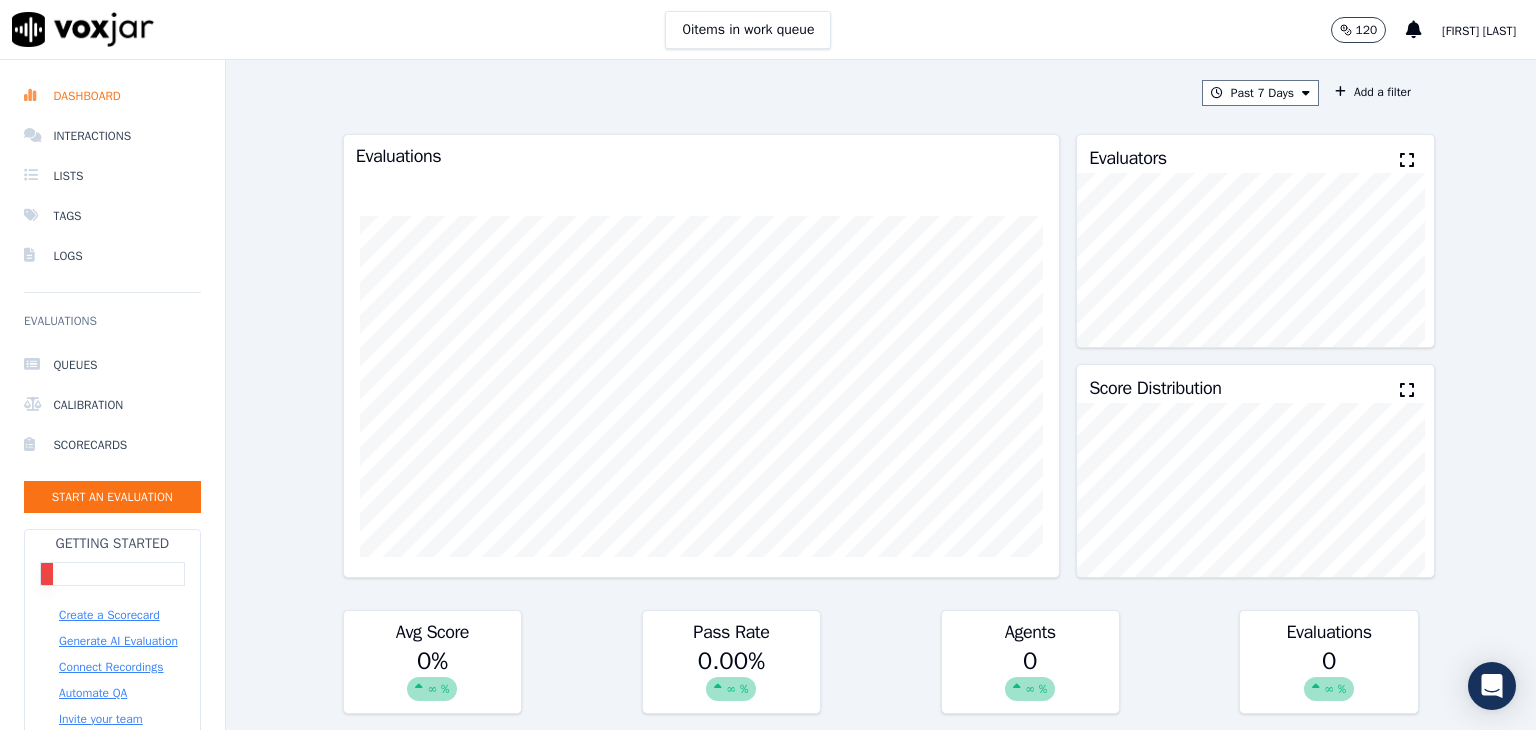 scroll, scrollTop: 0, scrollLeft: 0, axis: both 